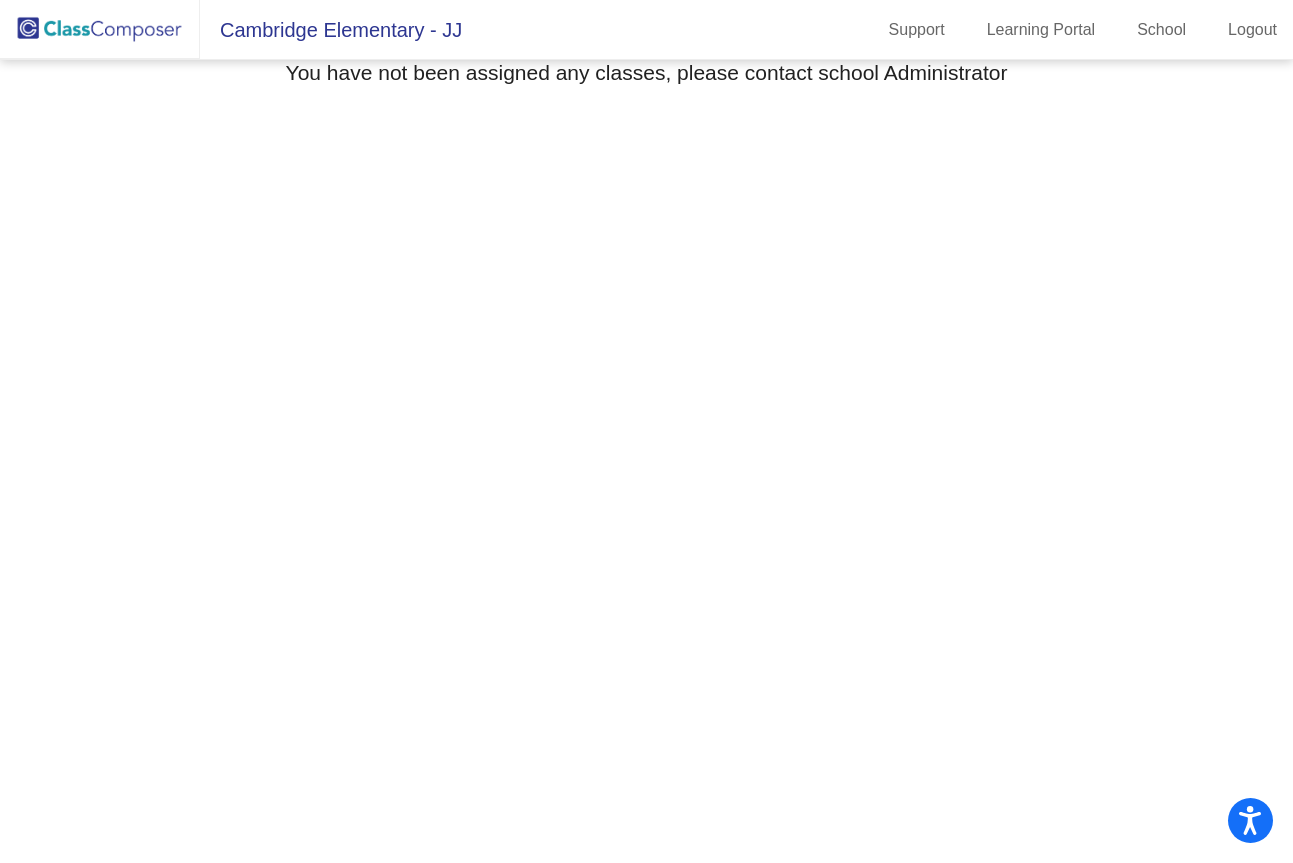 scroll, scrollTop: 0, scrollLeft: 0, axis: both 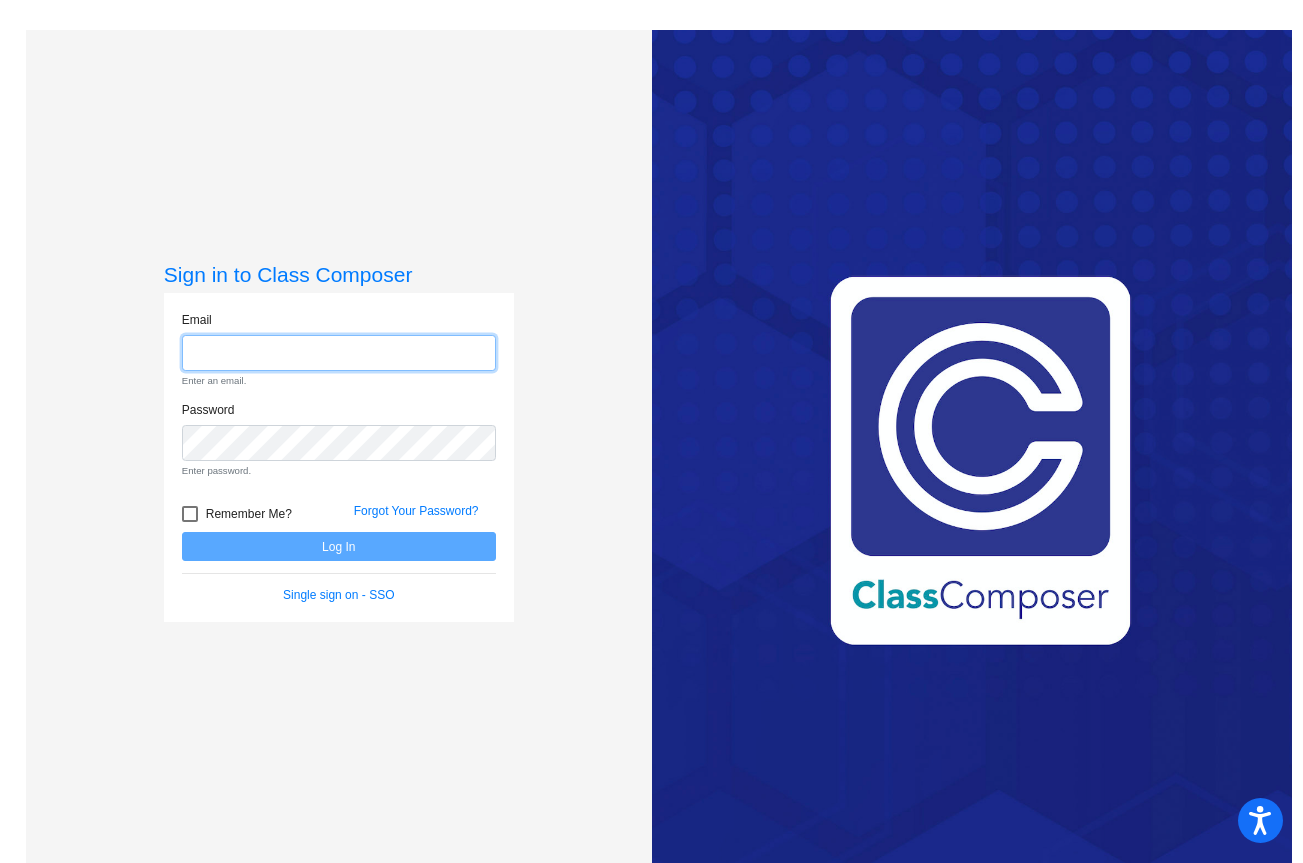 type on "[FIRST]@[EXAMPLE.COM]" 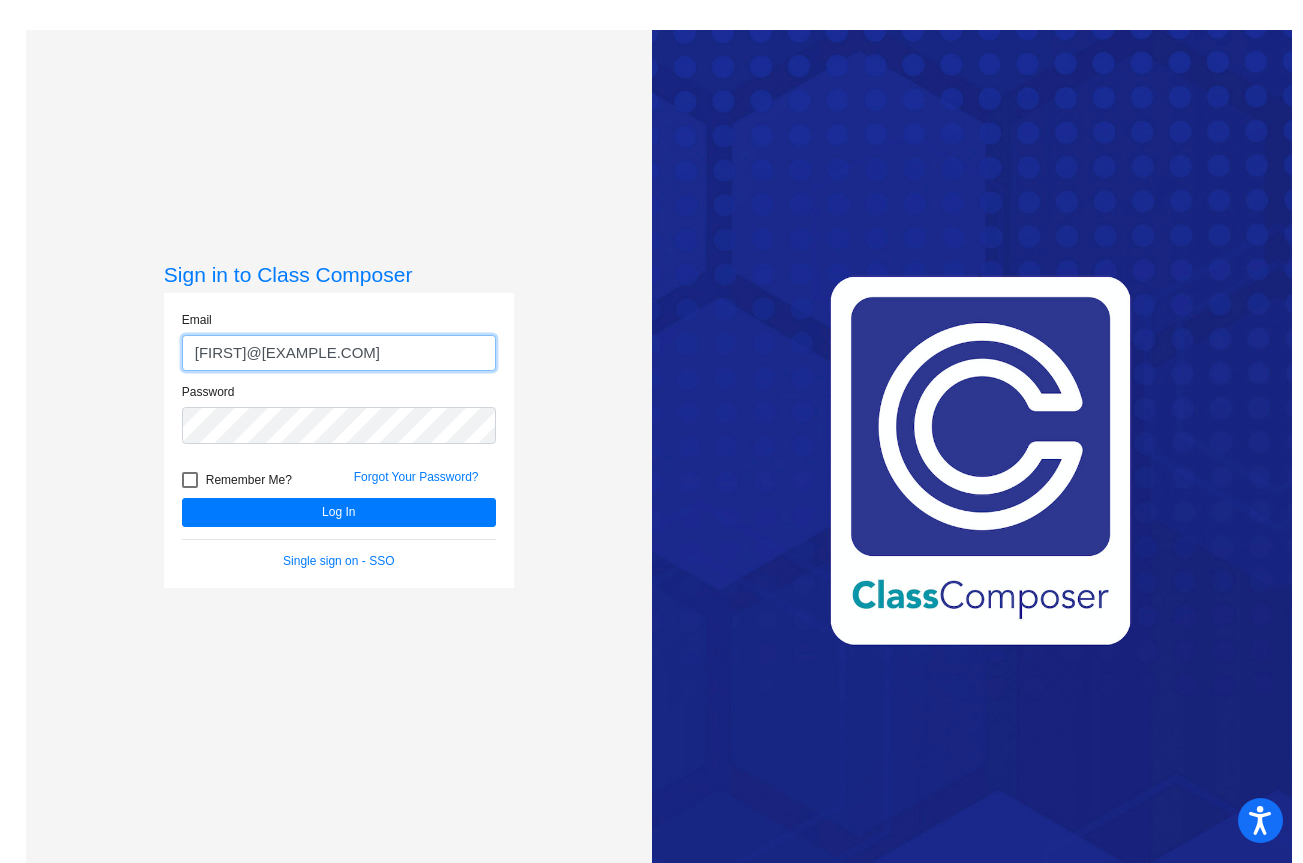 click on "Log In" 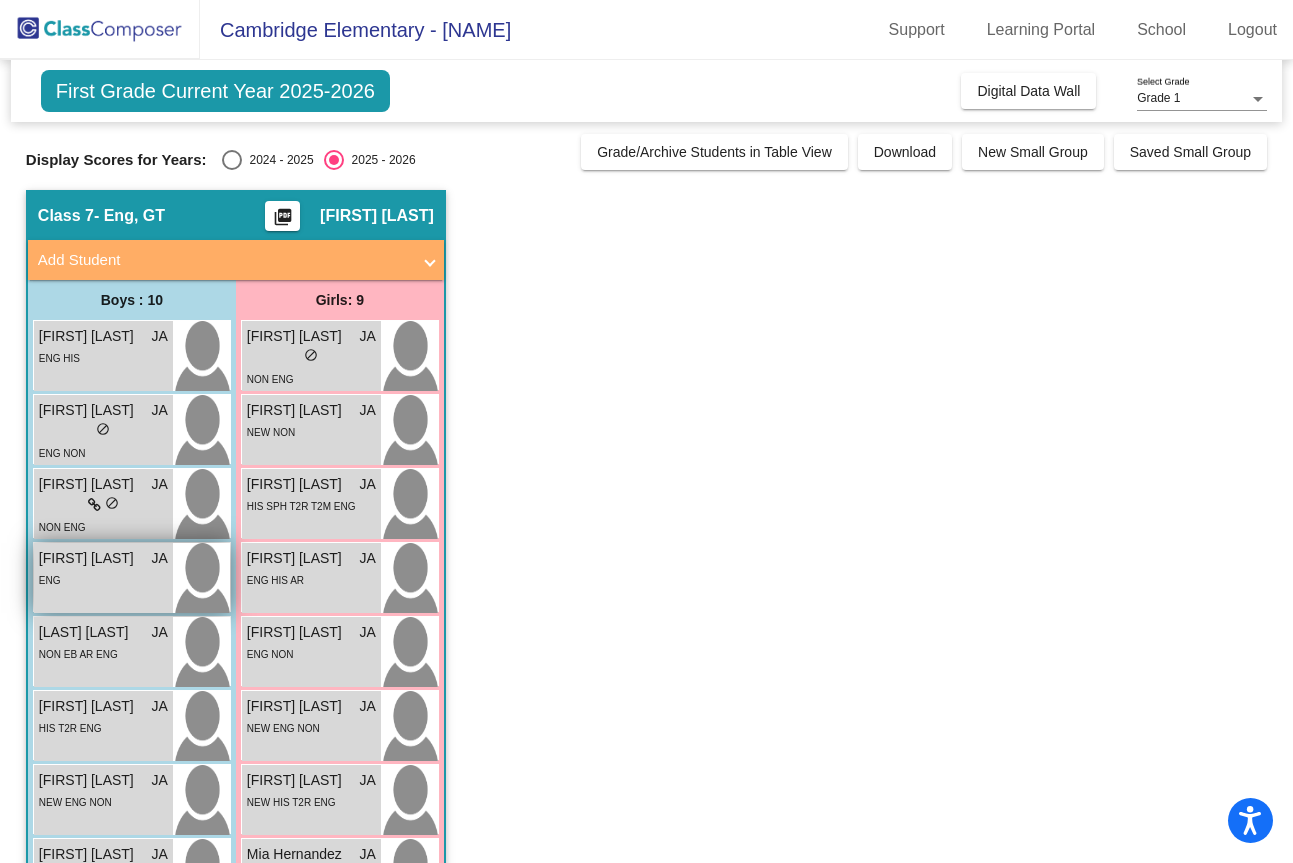 click on "ENG" at bounding box center [103, 579] 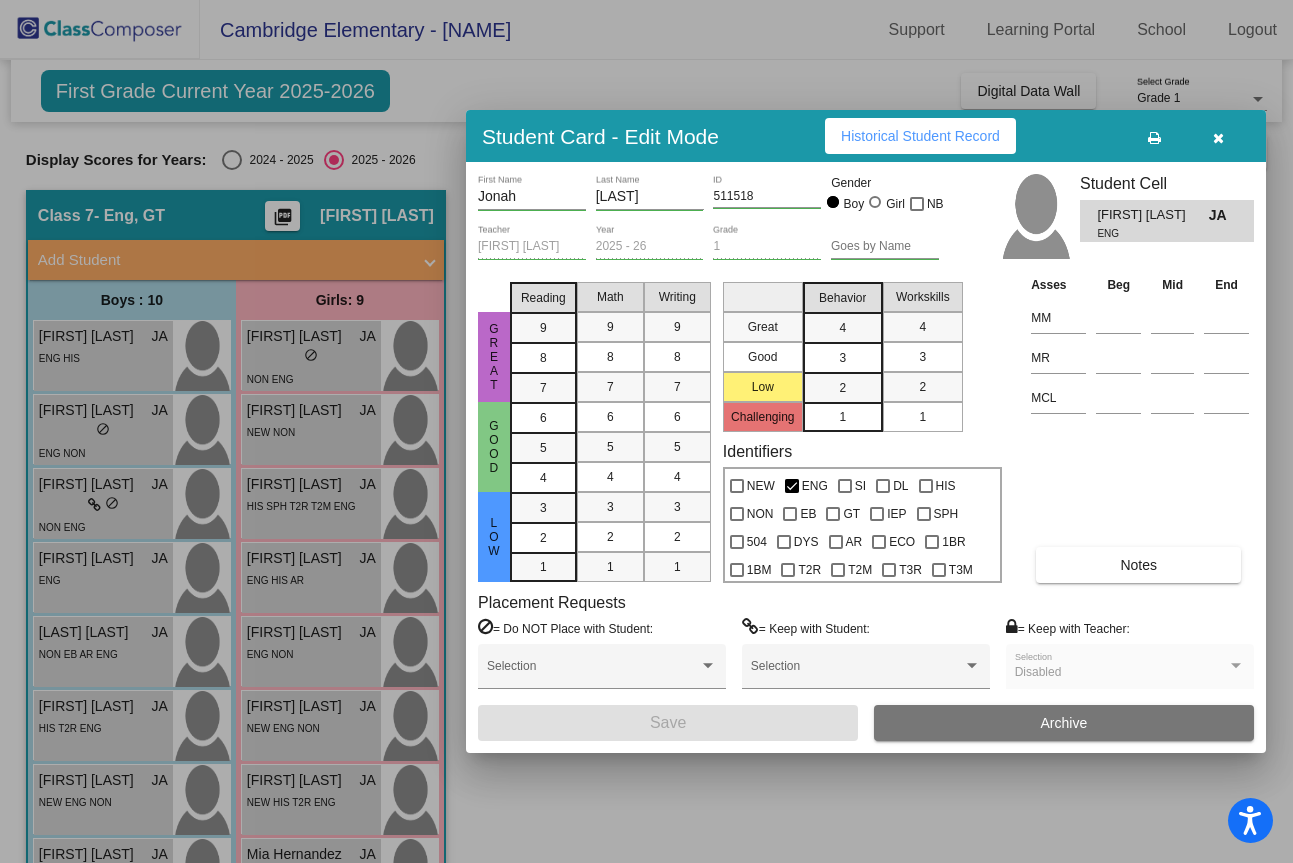 click at bounding box center (646, 431) 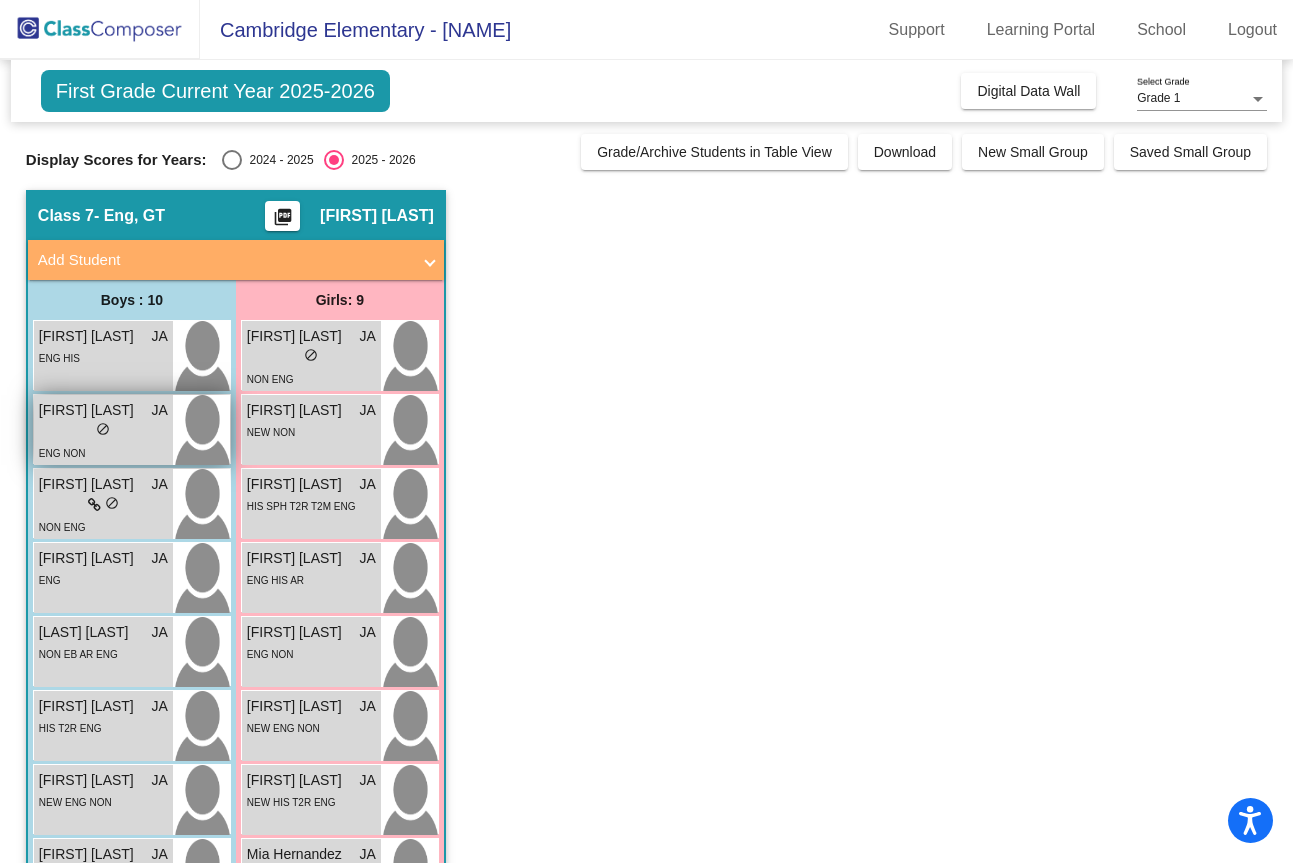click on "lock do_not_disturb_alt" at bounding box center [103, 431] 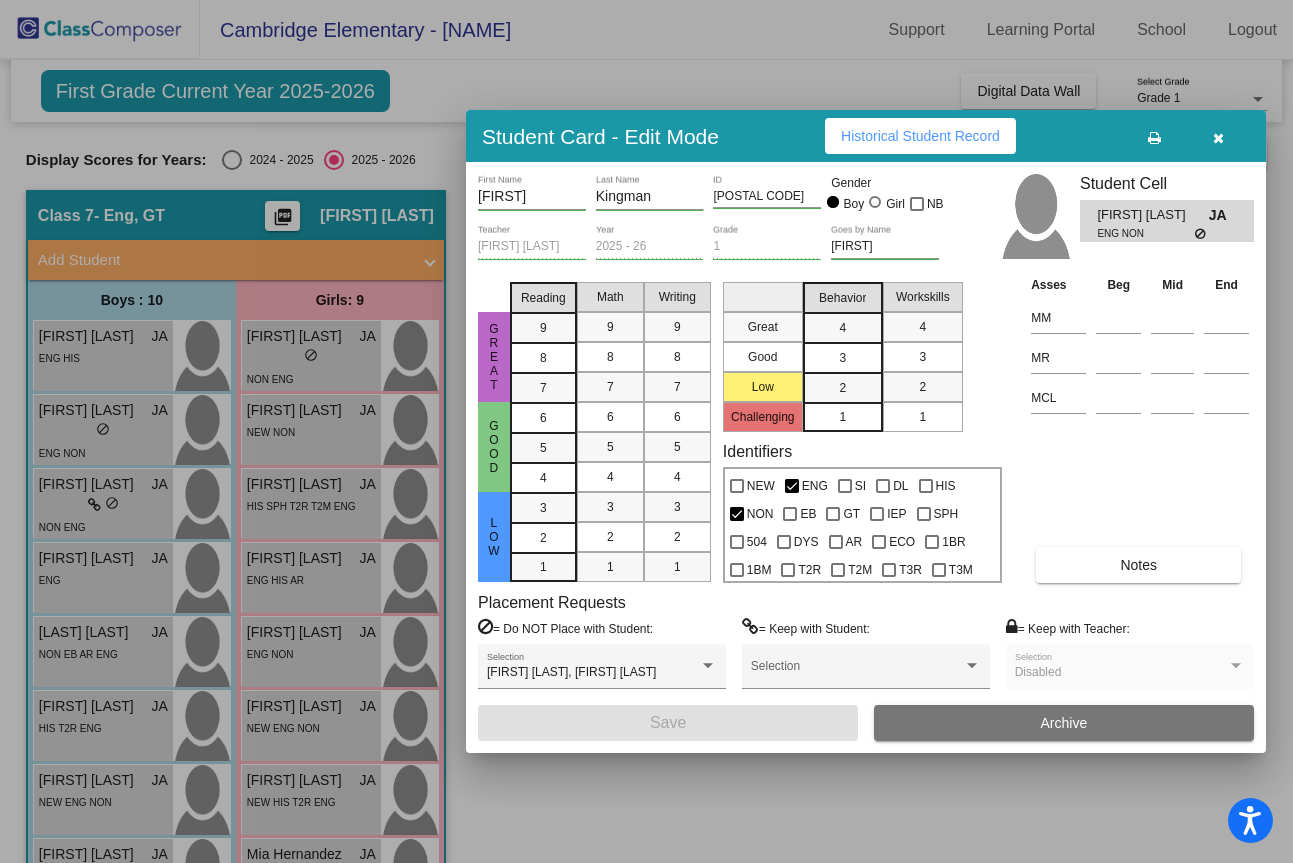 click at bounding box center (646, 431) 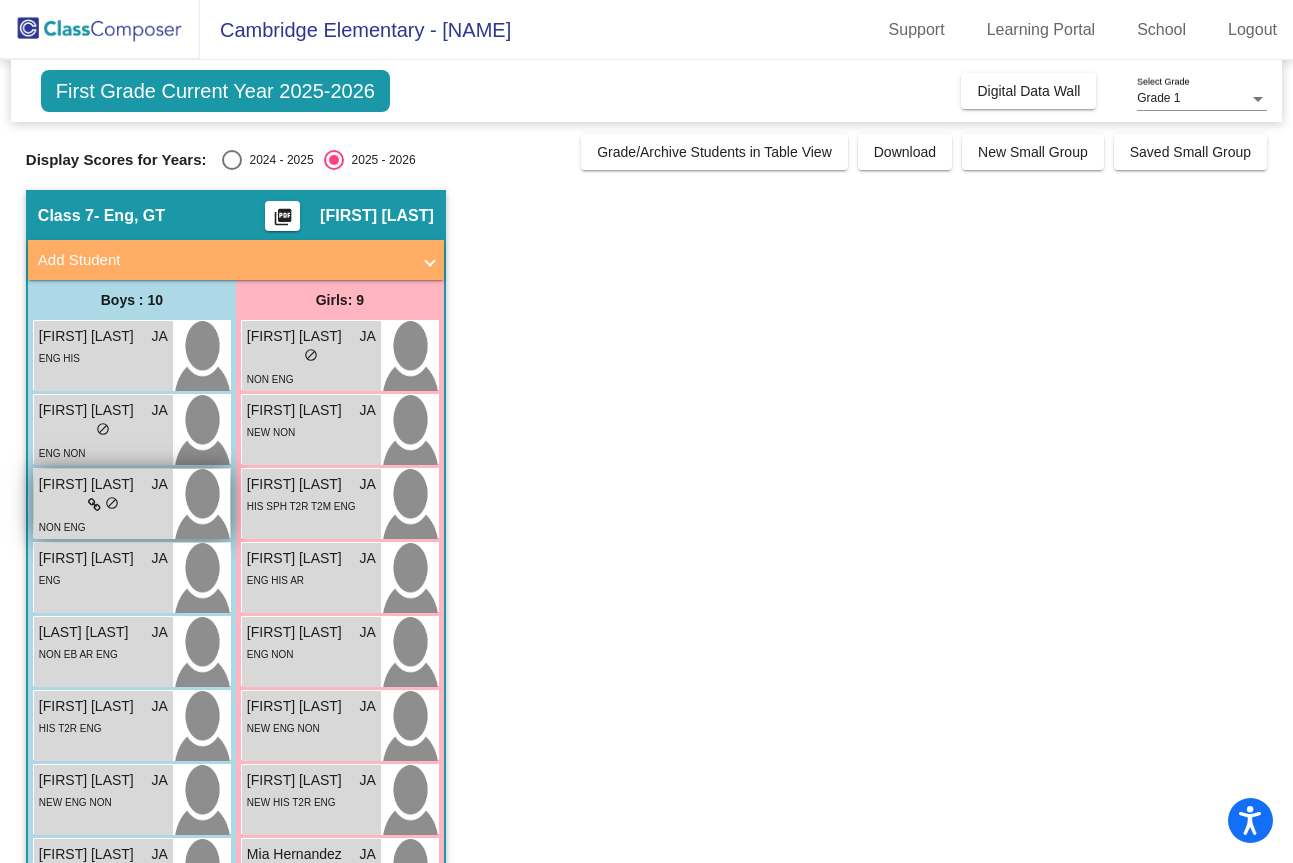 click on "do_not_disturb_alt" at bounding box center [112, 503] 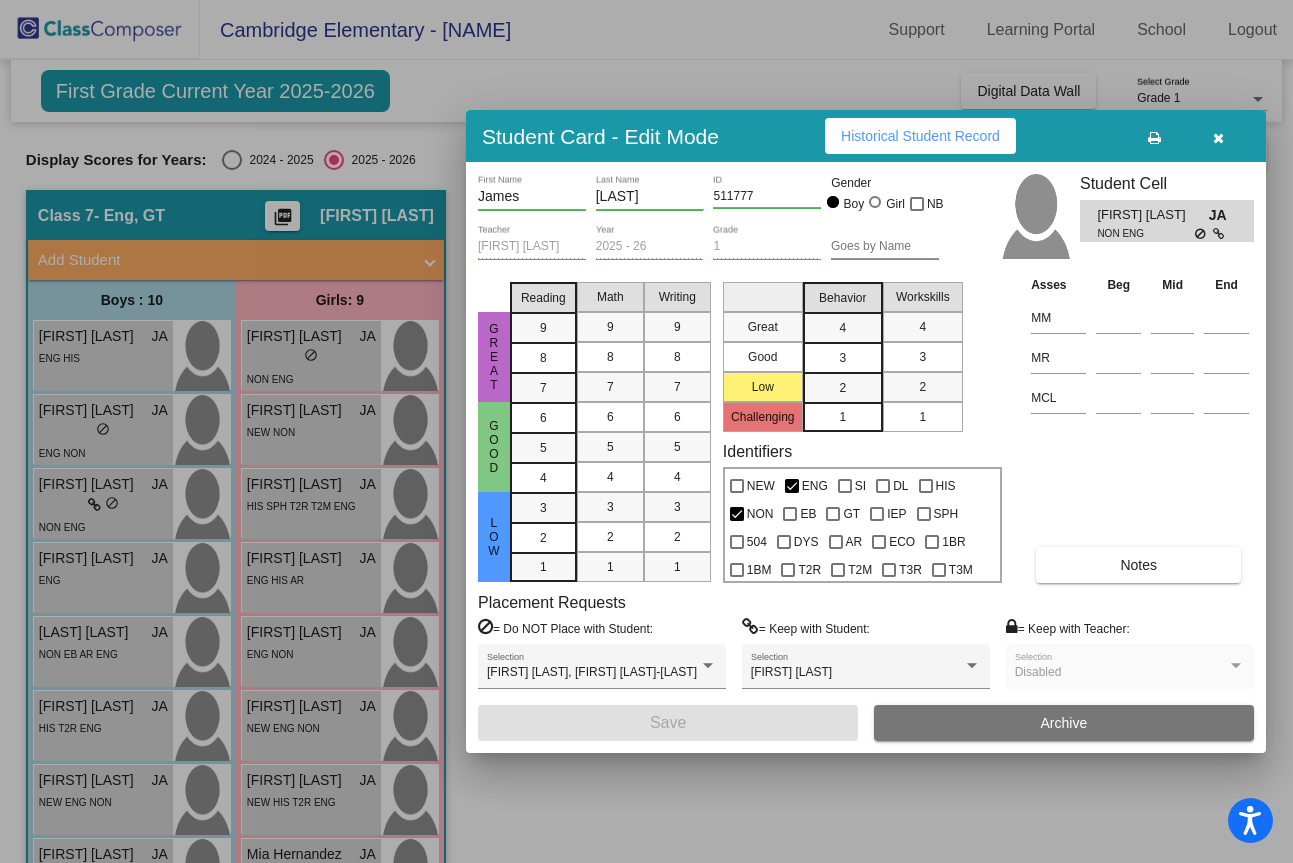 click at bounding box center [1218, 136] 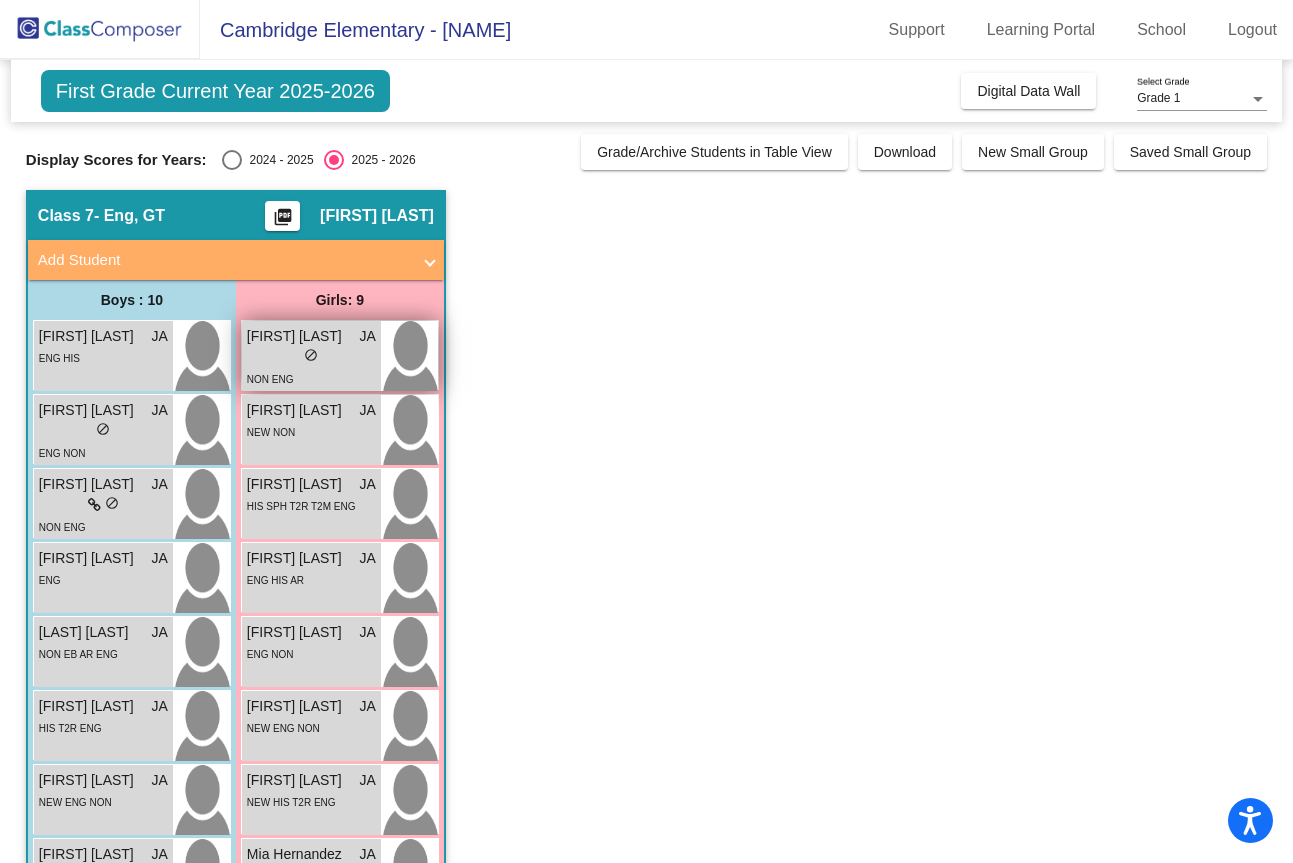 click on "lock do_not_disturb_alt" at bounding box center (311, 357) 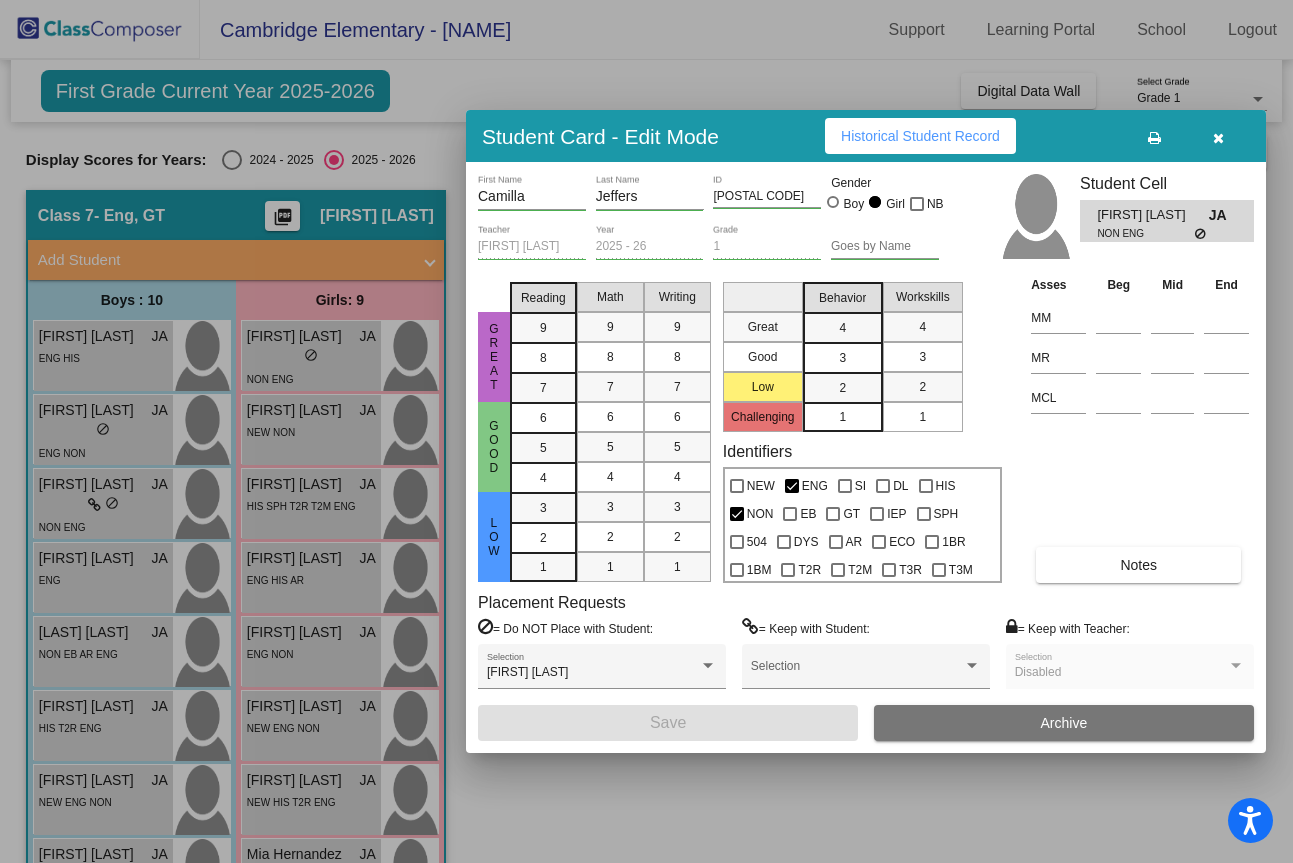 click at bounding box center [1218, 138] 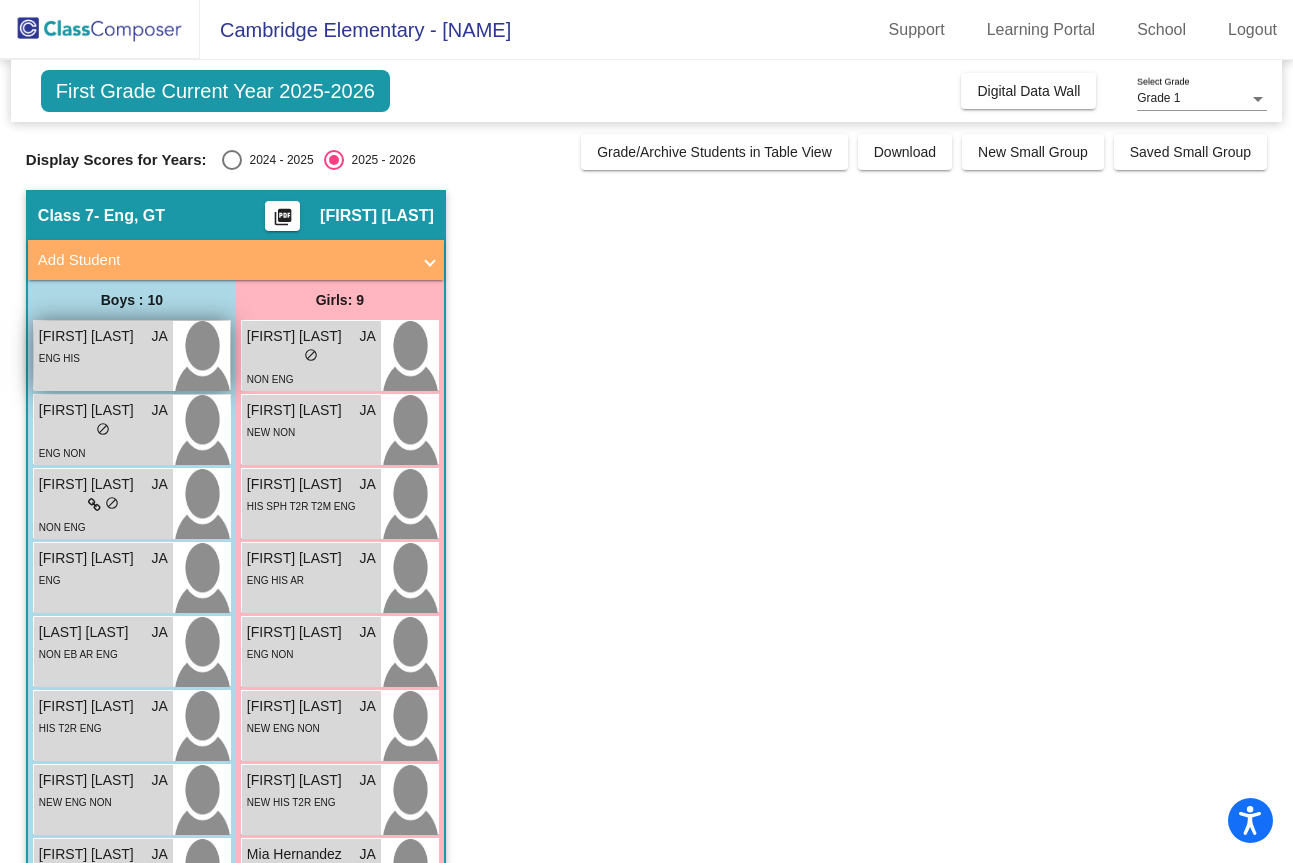click on "[FIRST] [LAST]" at bounding box center (89, 336) 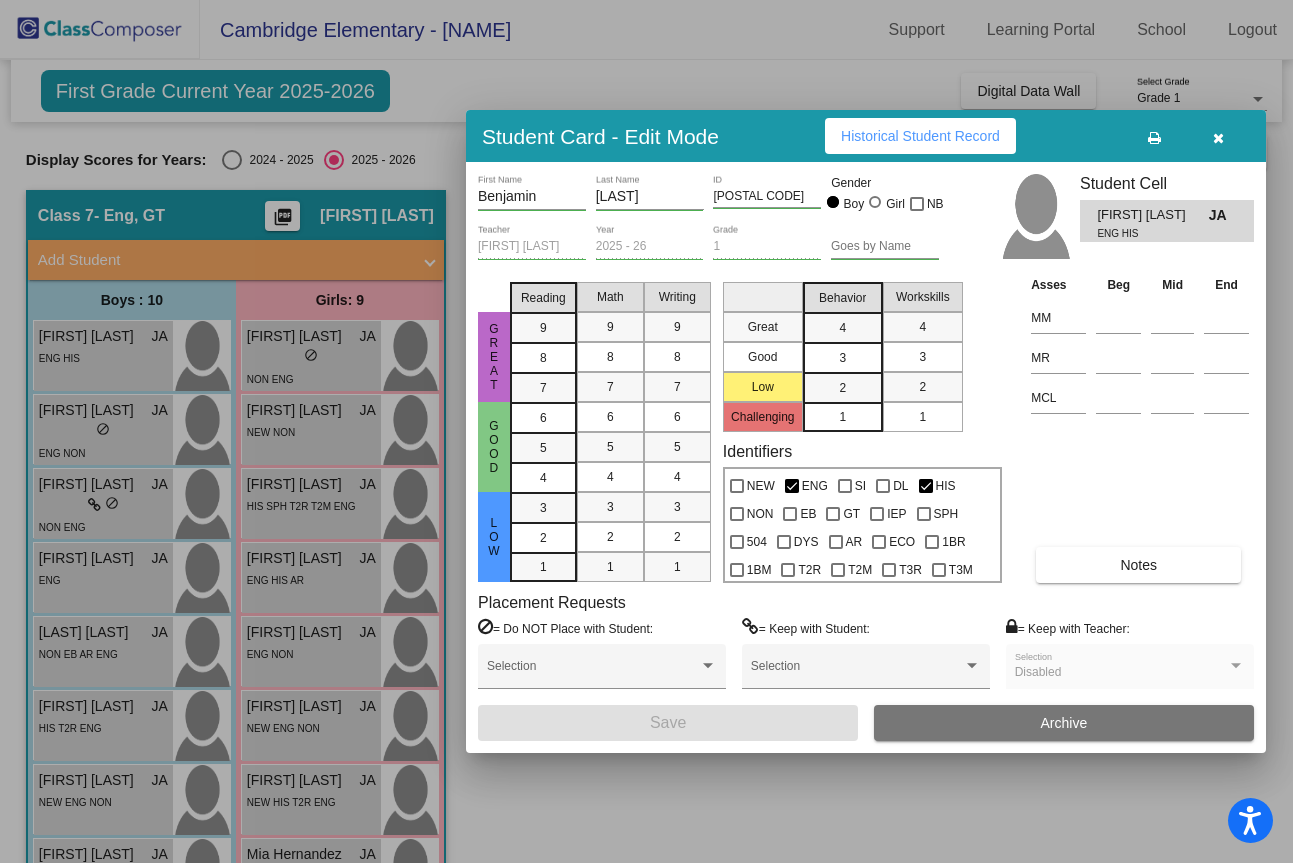 click at bounding box center (646, 431) 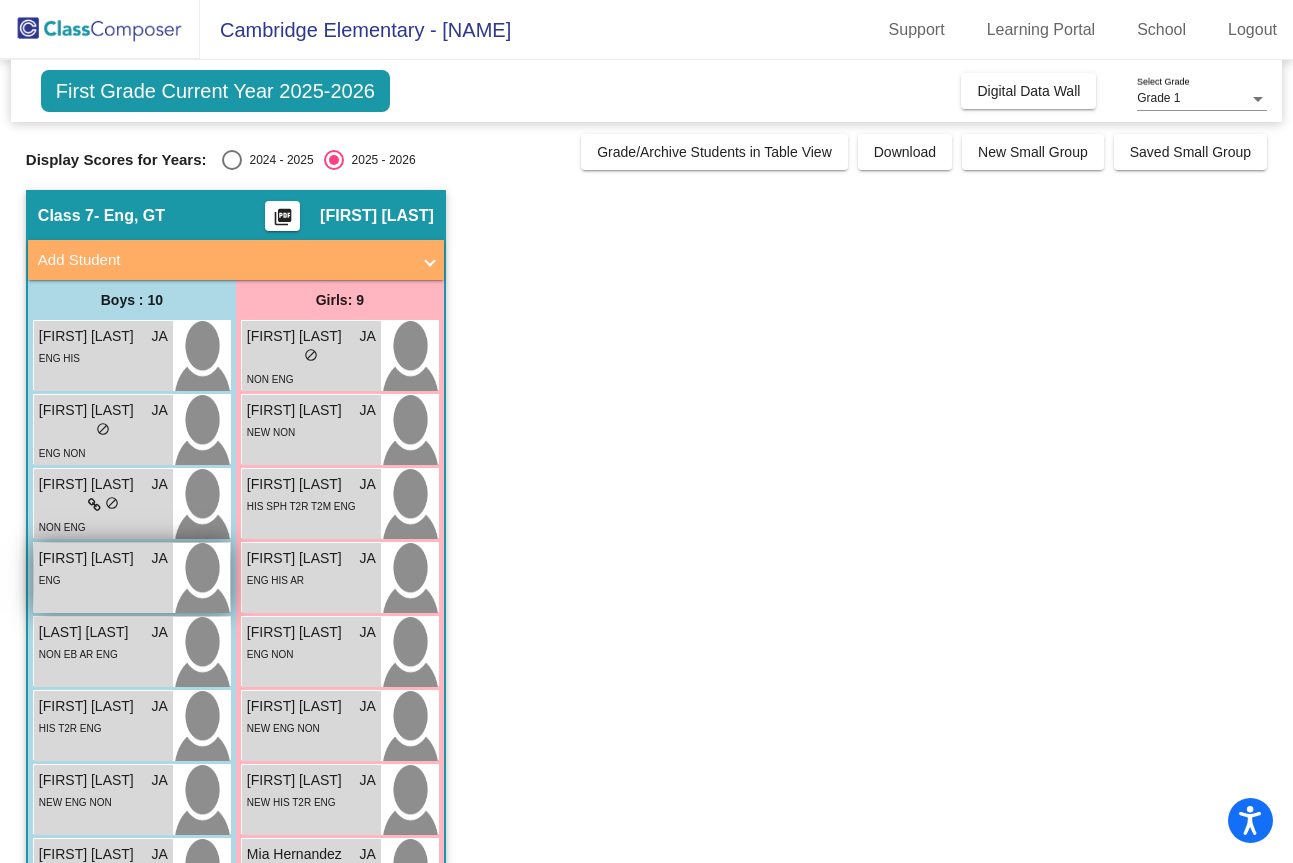 click on "[FIRST] [LAST] JA lock do_not_disturb_alt ENG" at bounding box center [103, 578] 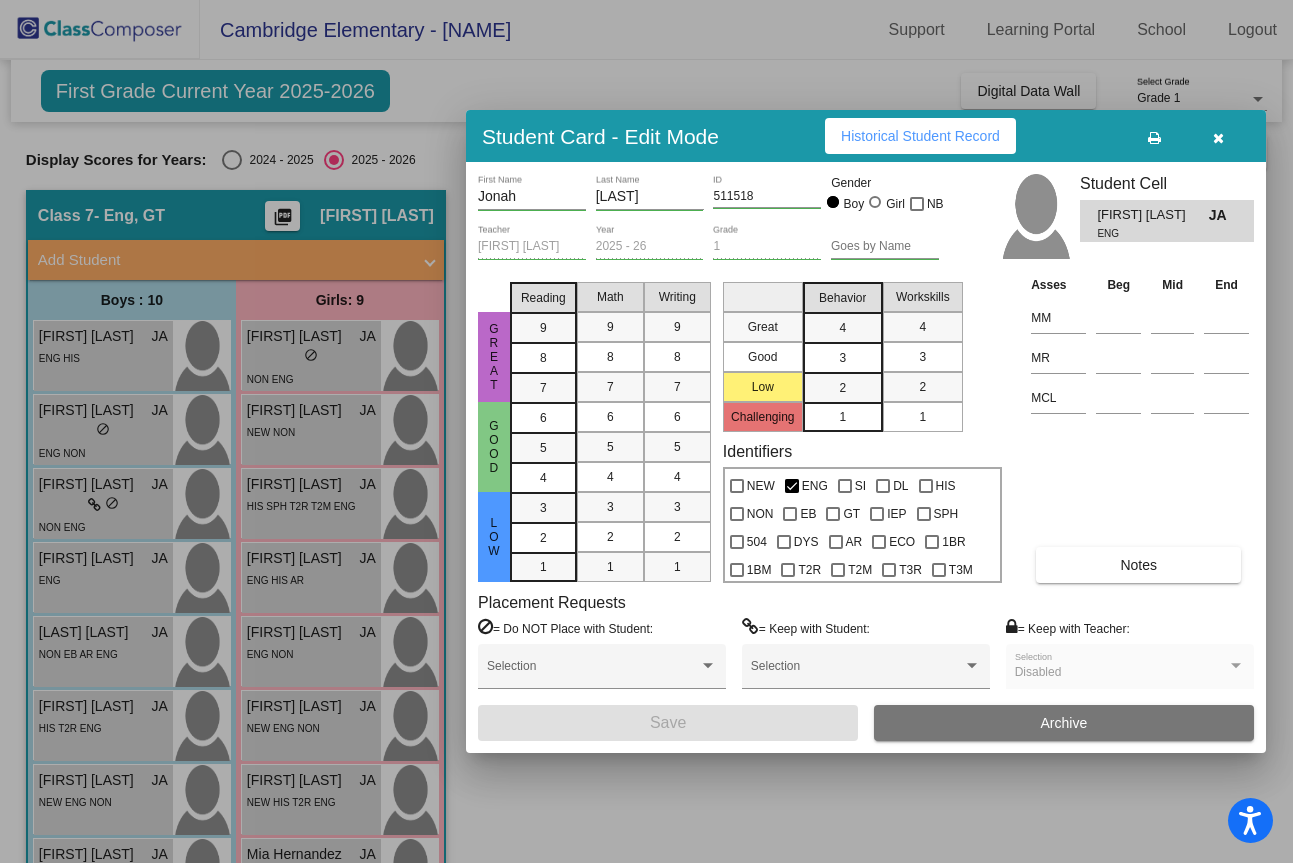 click at bounding box center (646, 431) 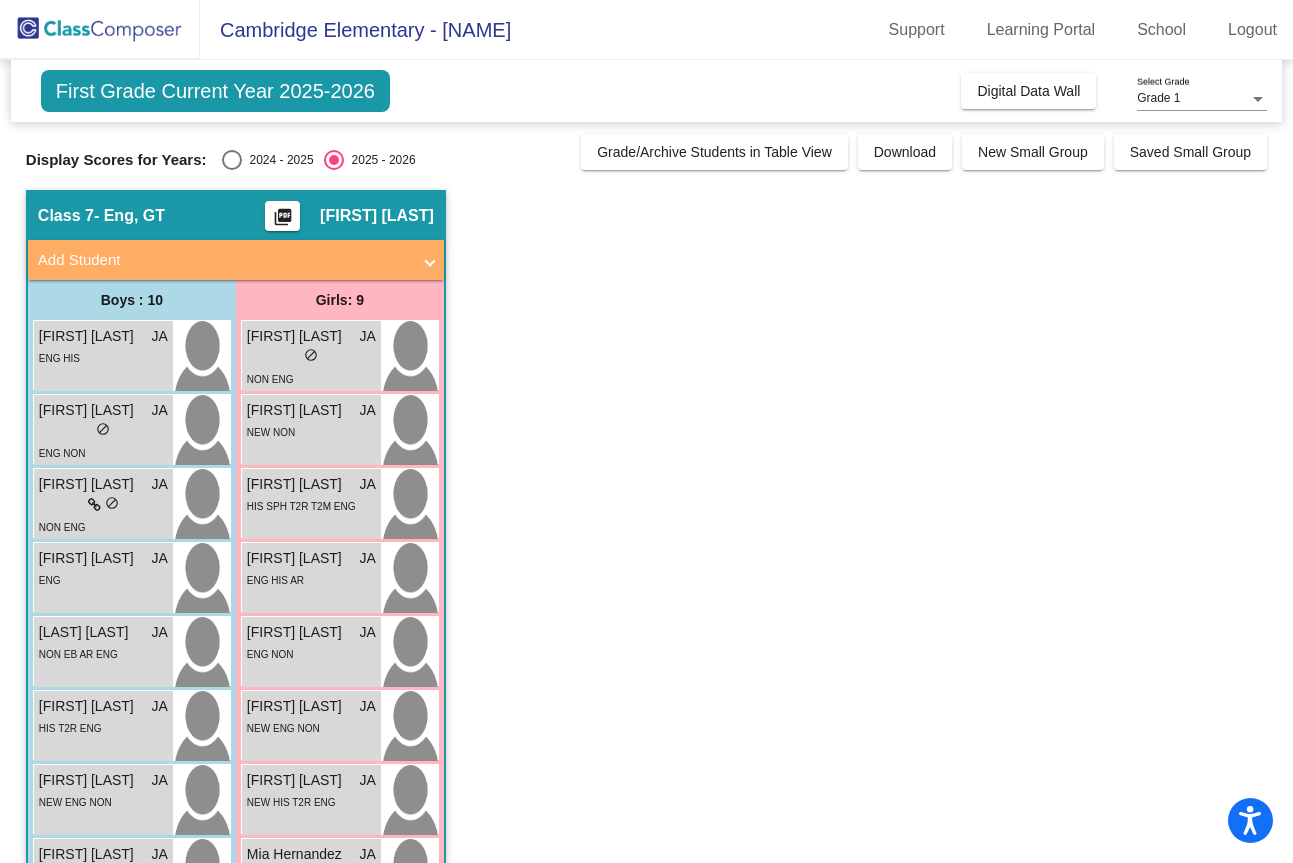click on "NON EB AR ENG" at bounding box center (78, 654) 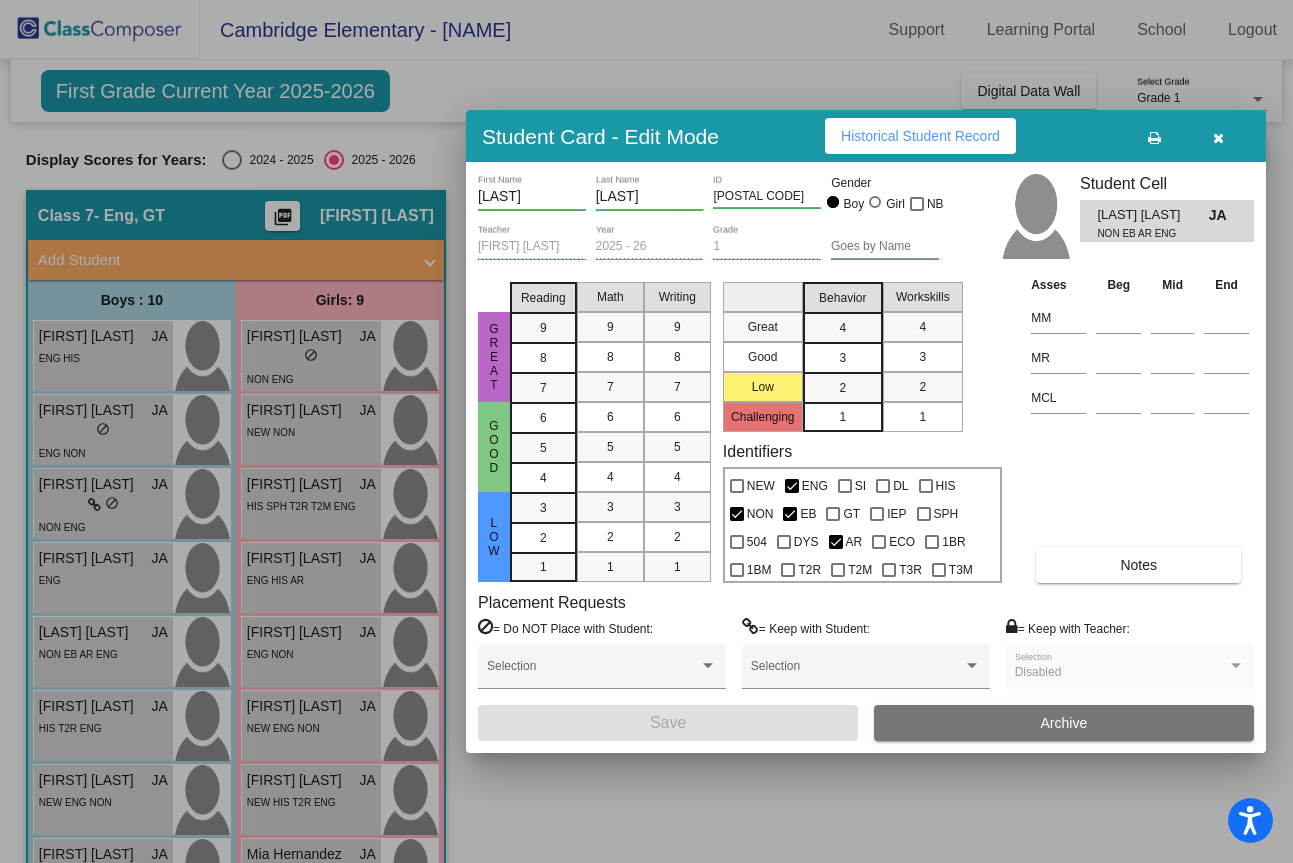 scroll, scrollTop: 0, scrollLeft: 0, axis: both 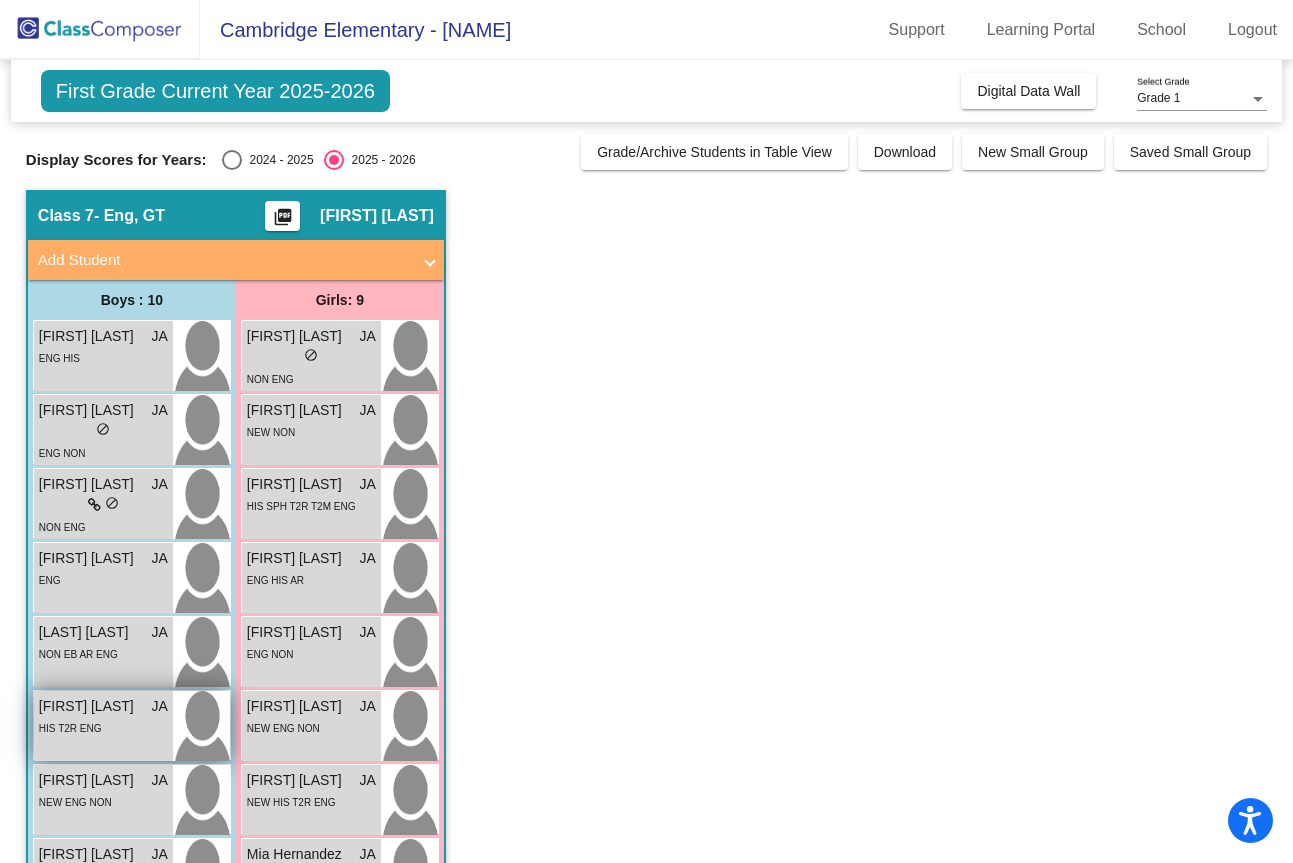 click on "HIS T2R ENG" at bounding box center [70, 728] 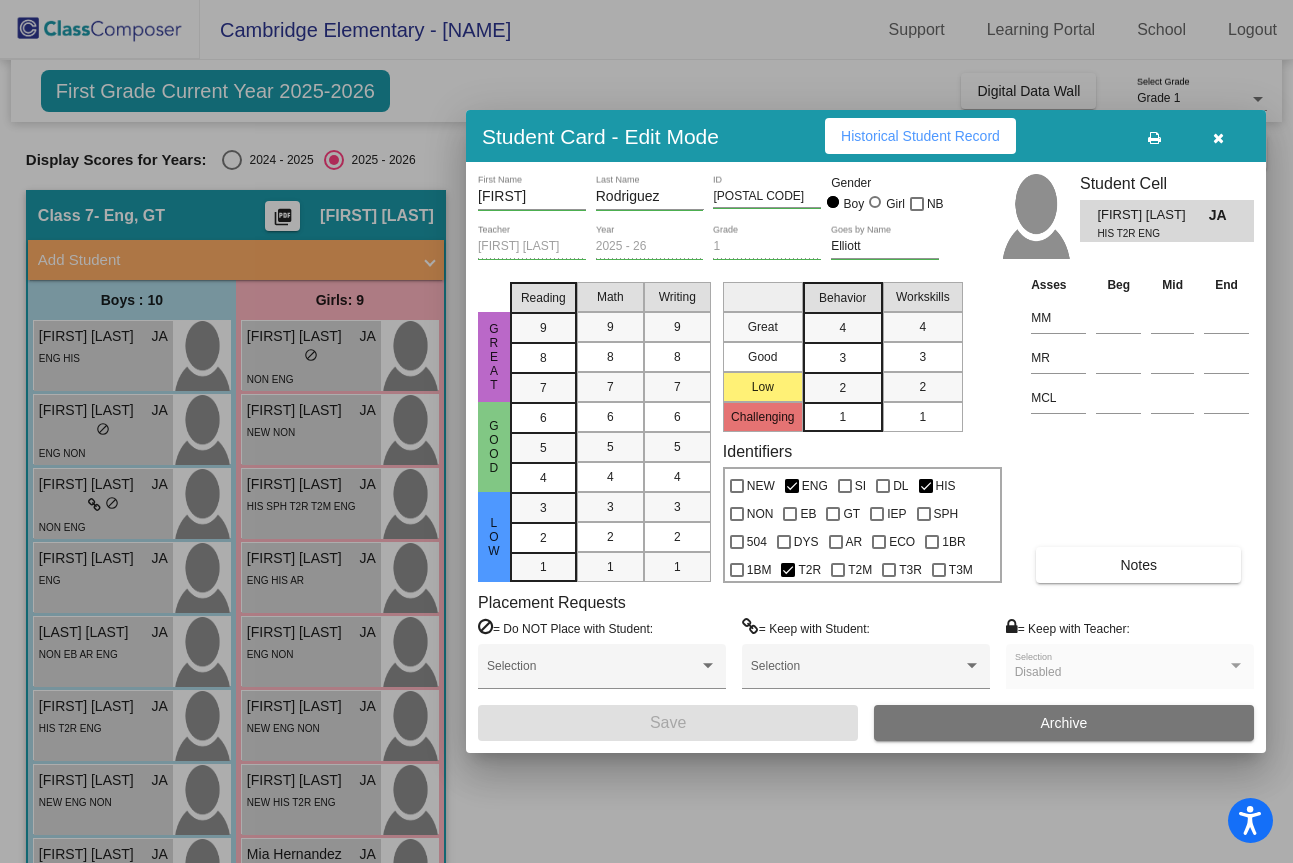 click at bounding box center (646, 431) 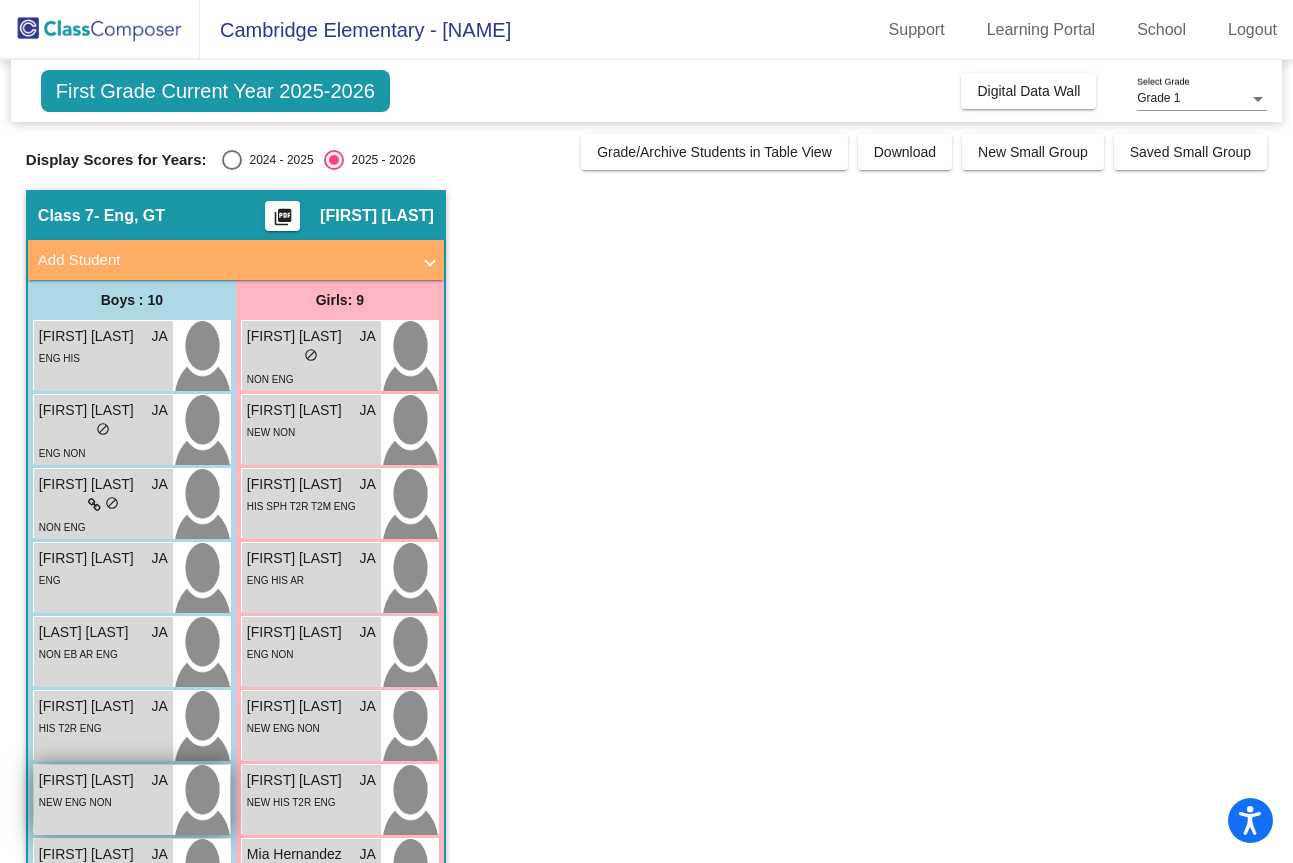 click on "NEW ENG NON" at bounding box center (75, 801) 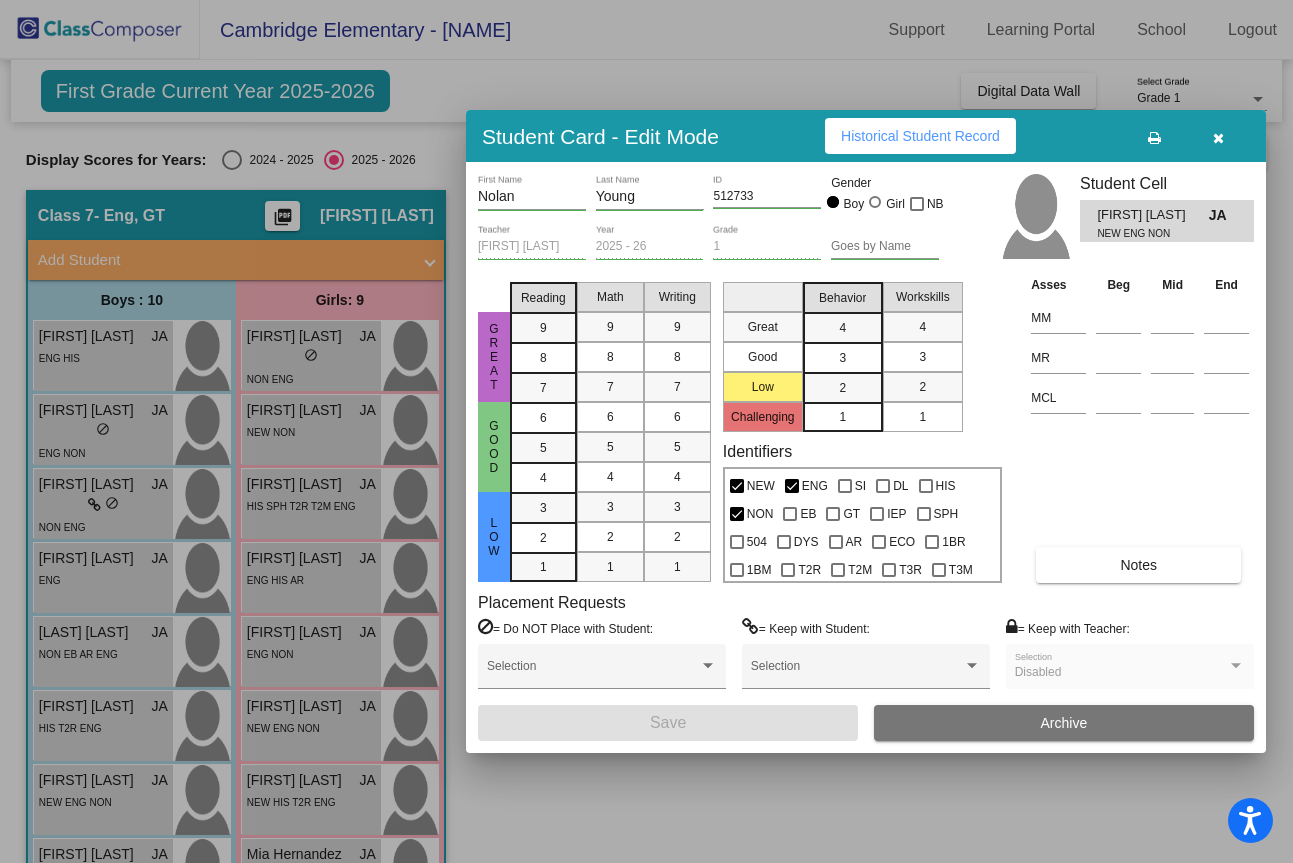 click at bounding box center (646, 431) 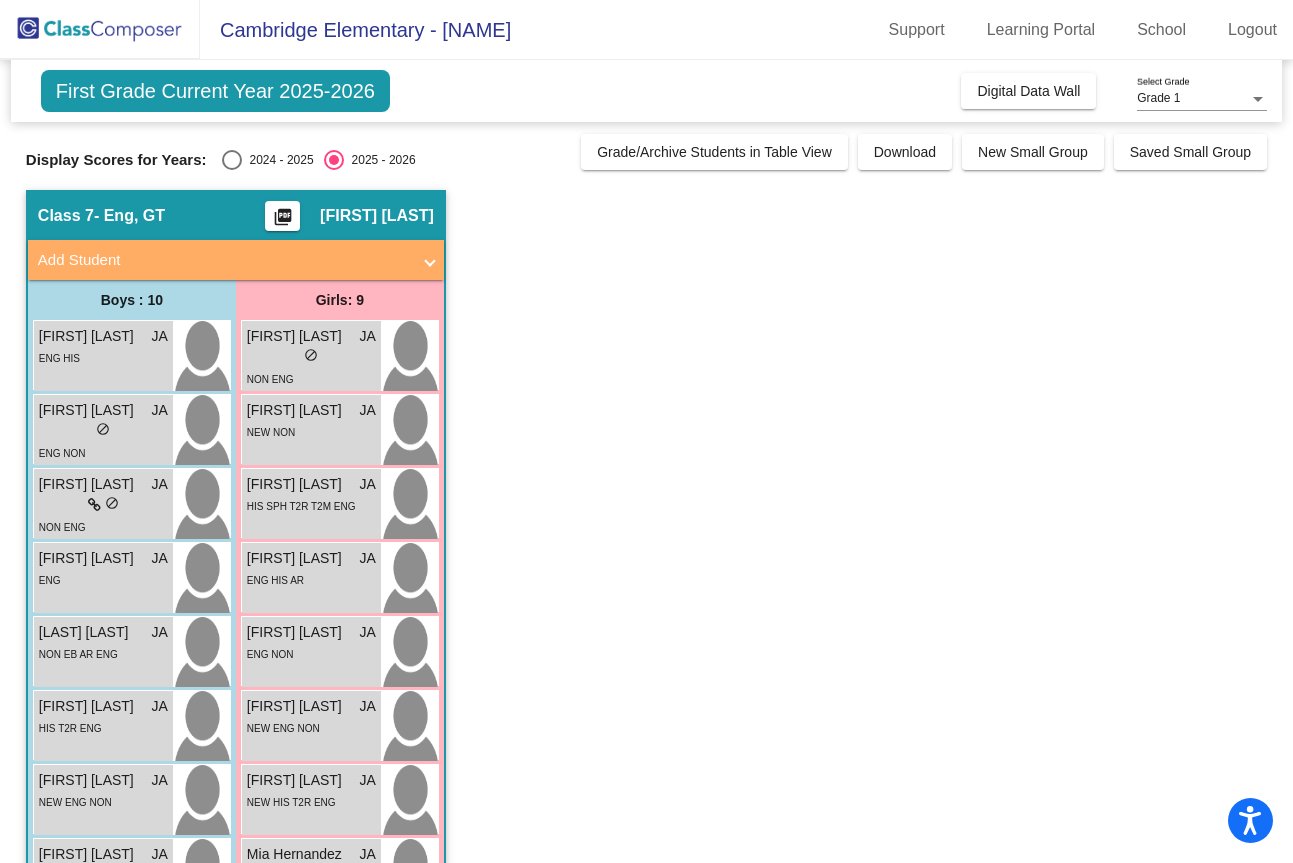 scroll, scrollTop: 229, scrollLeft: 0, axis: vertical 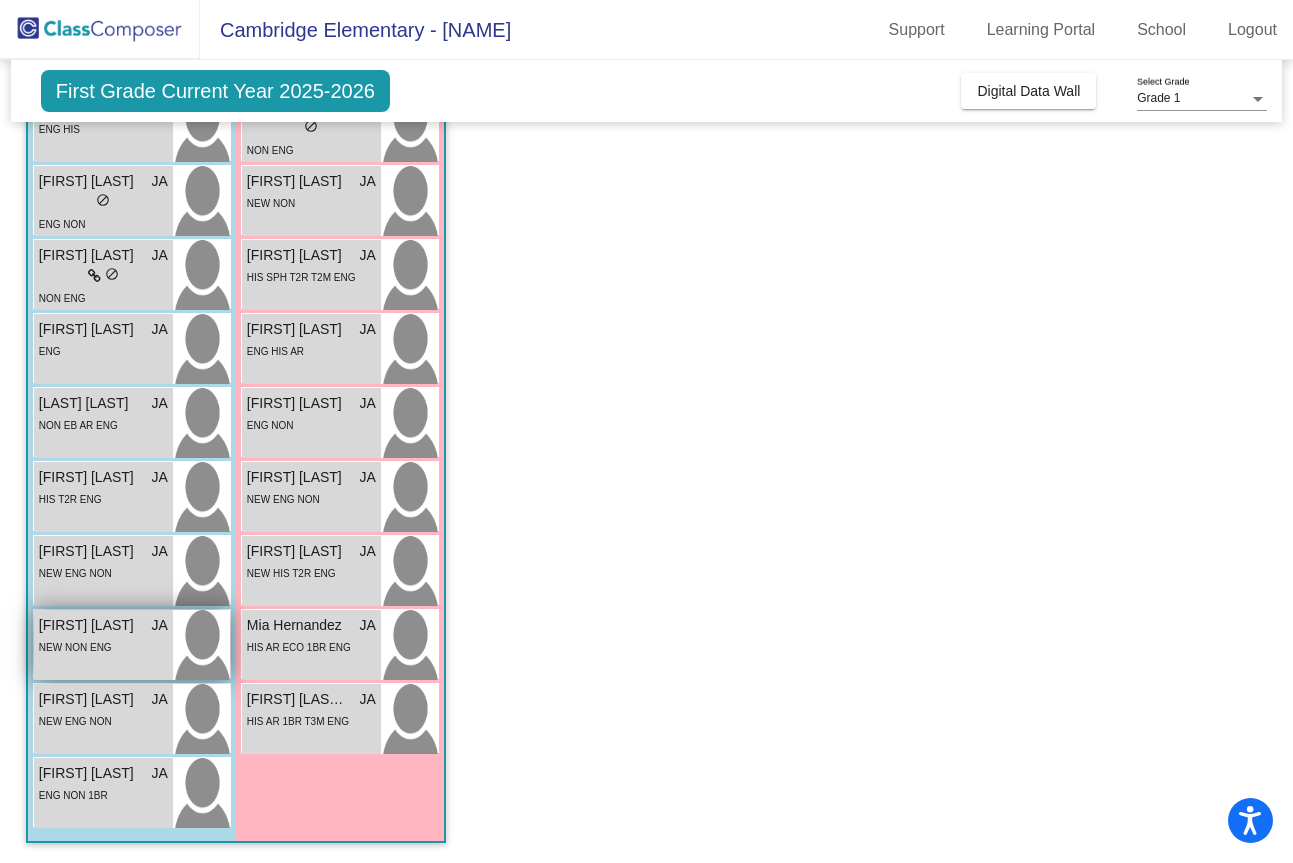 click on "NEW NON ENG" at bounding box center (75, 647) 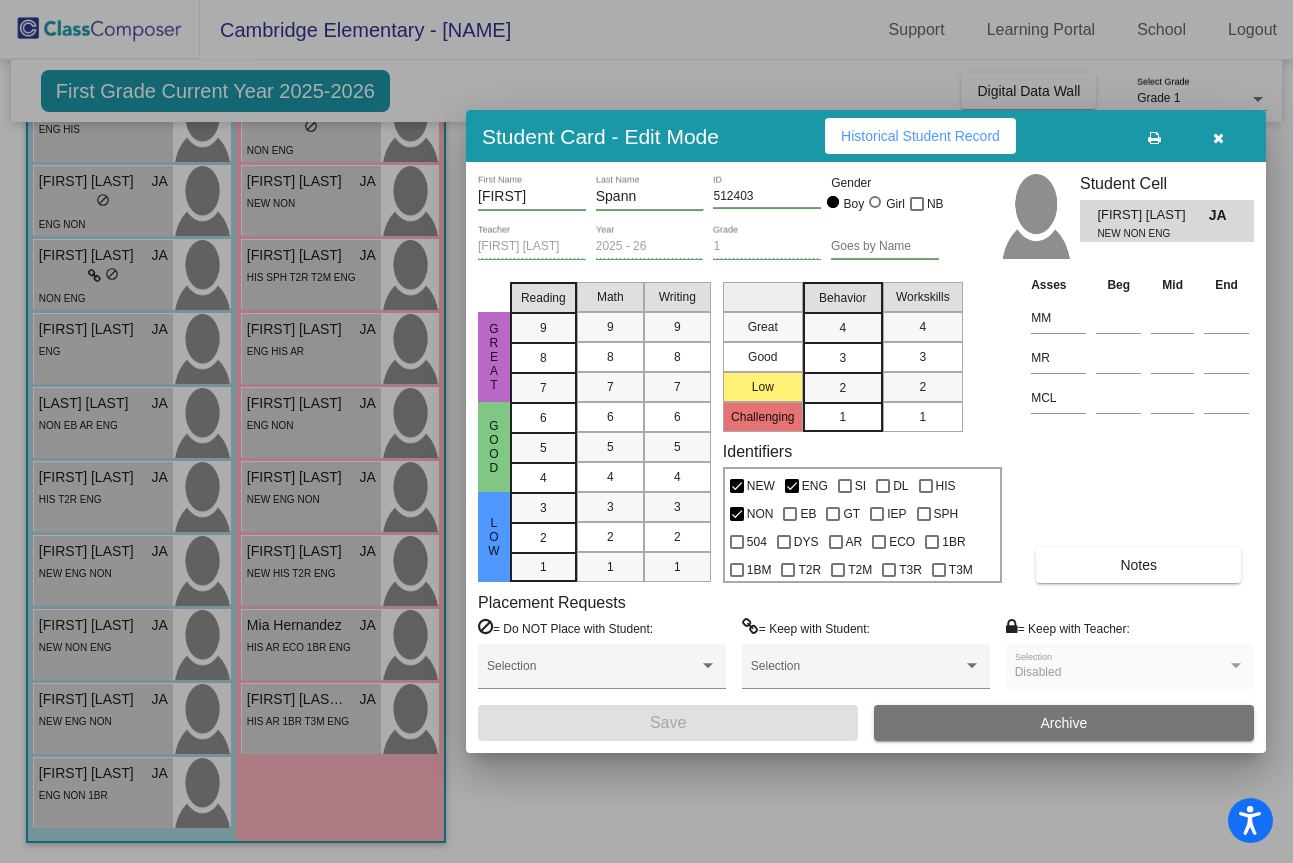 click at bounding box center (646, 431) 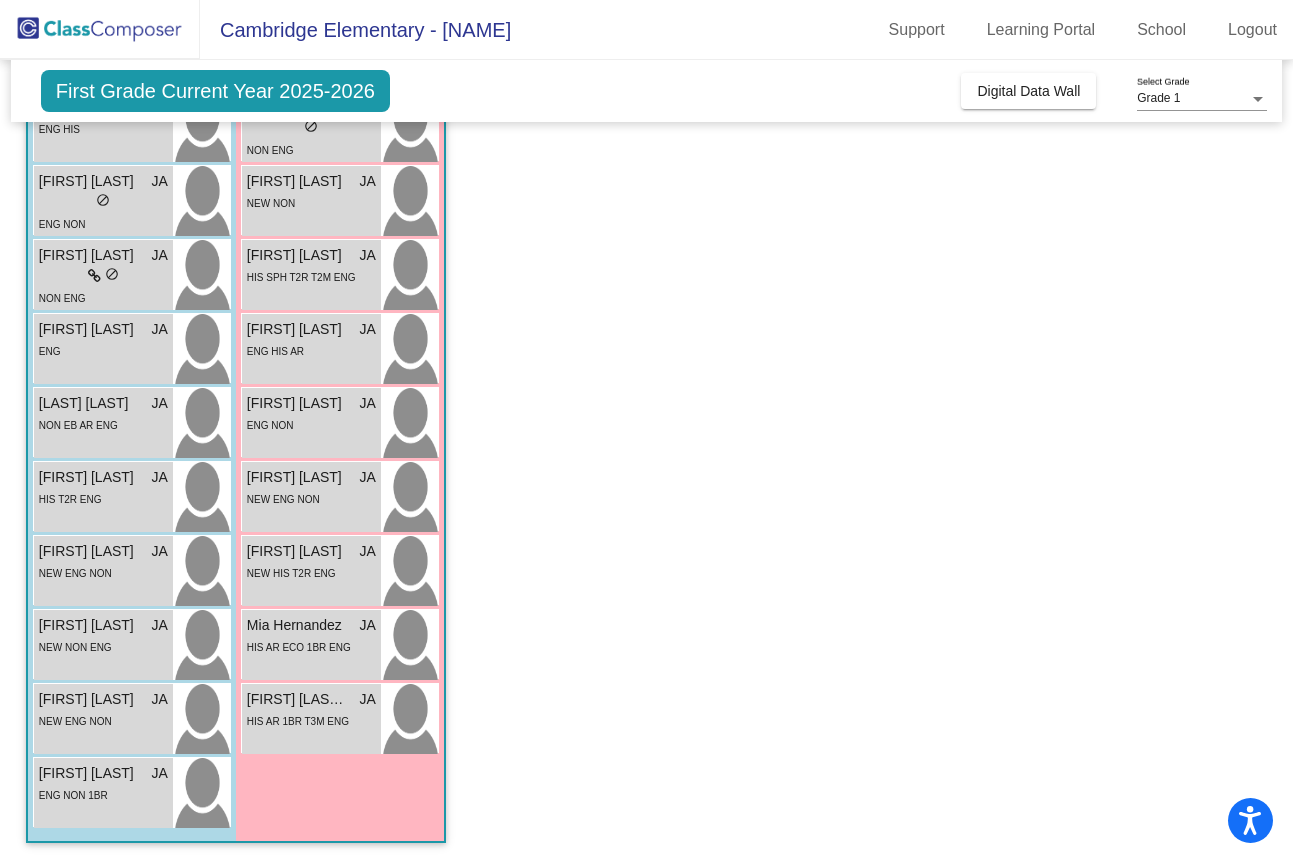 click on "NEW ENG NON" at bounding box center (75, 721) 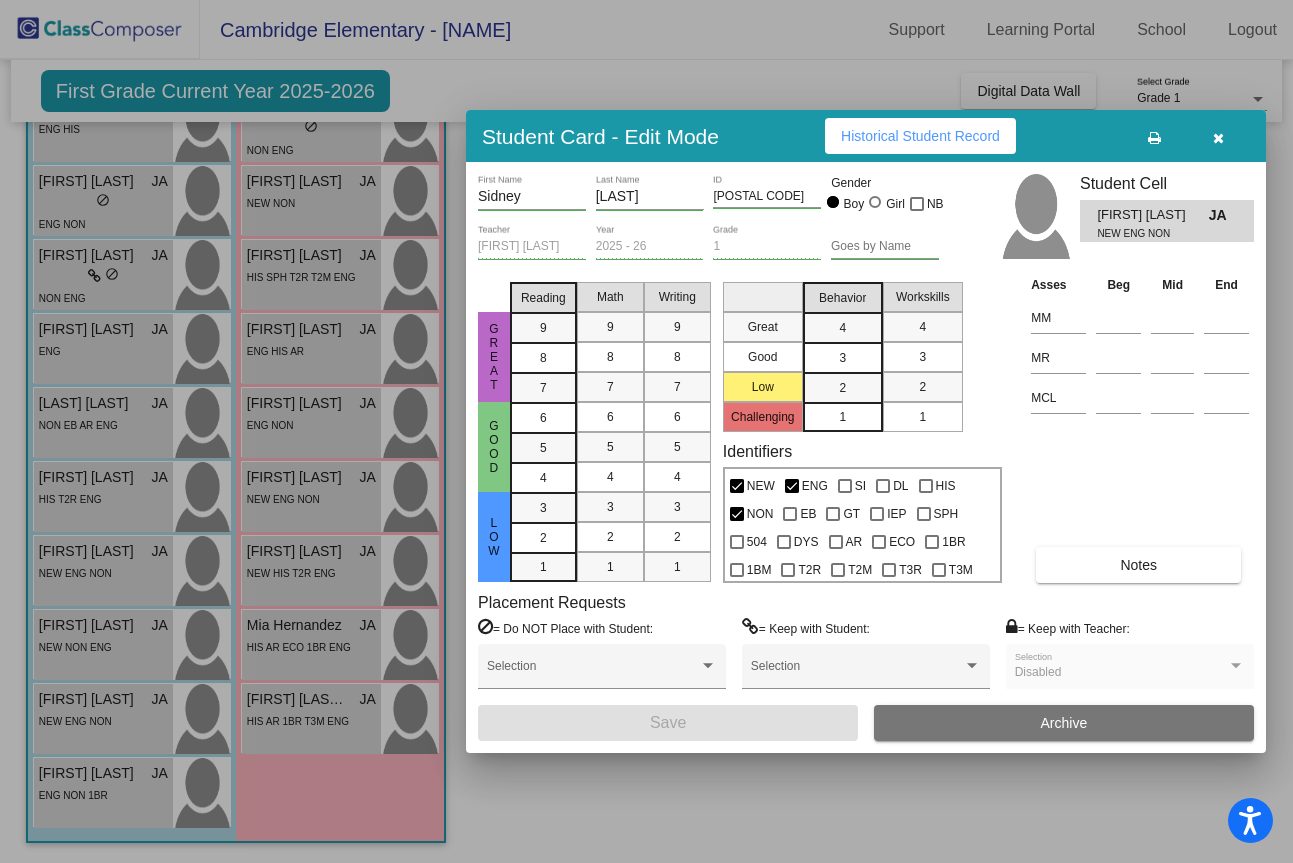 click at bounding box center (646, 431) 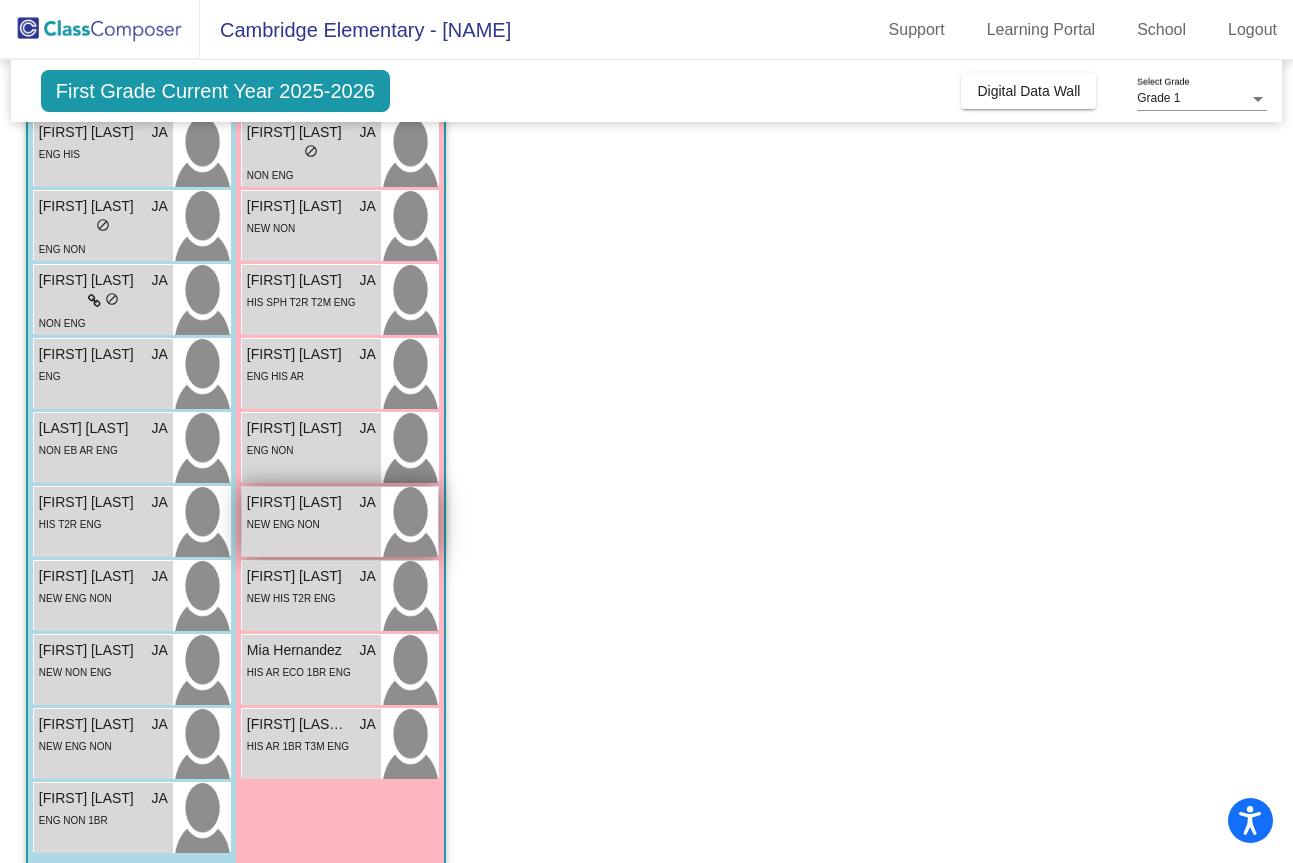 scroll, scrollTop: 206, scrollLeft: 0, axis: vertical 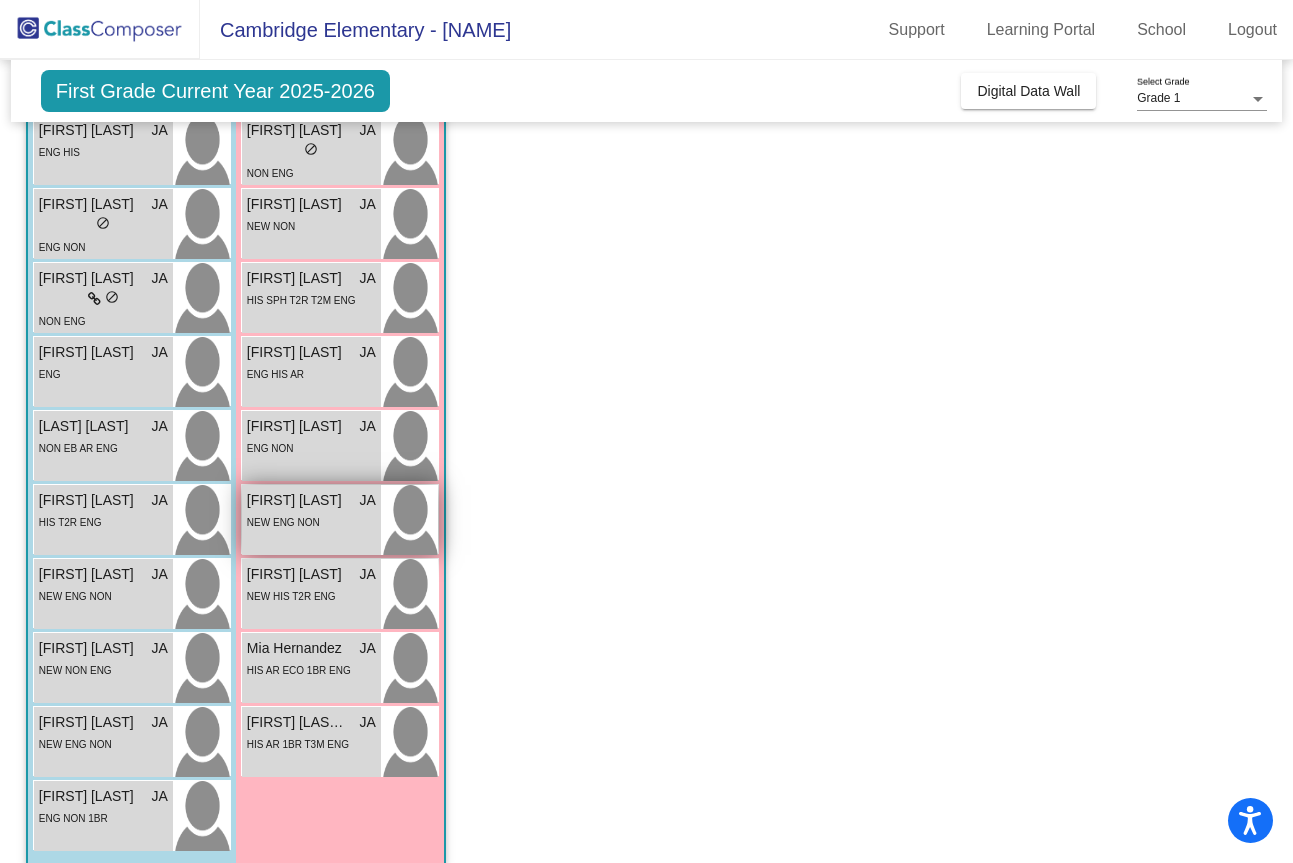 click on "[FIRST] [LAST]" at bounding box center [297, 500] 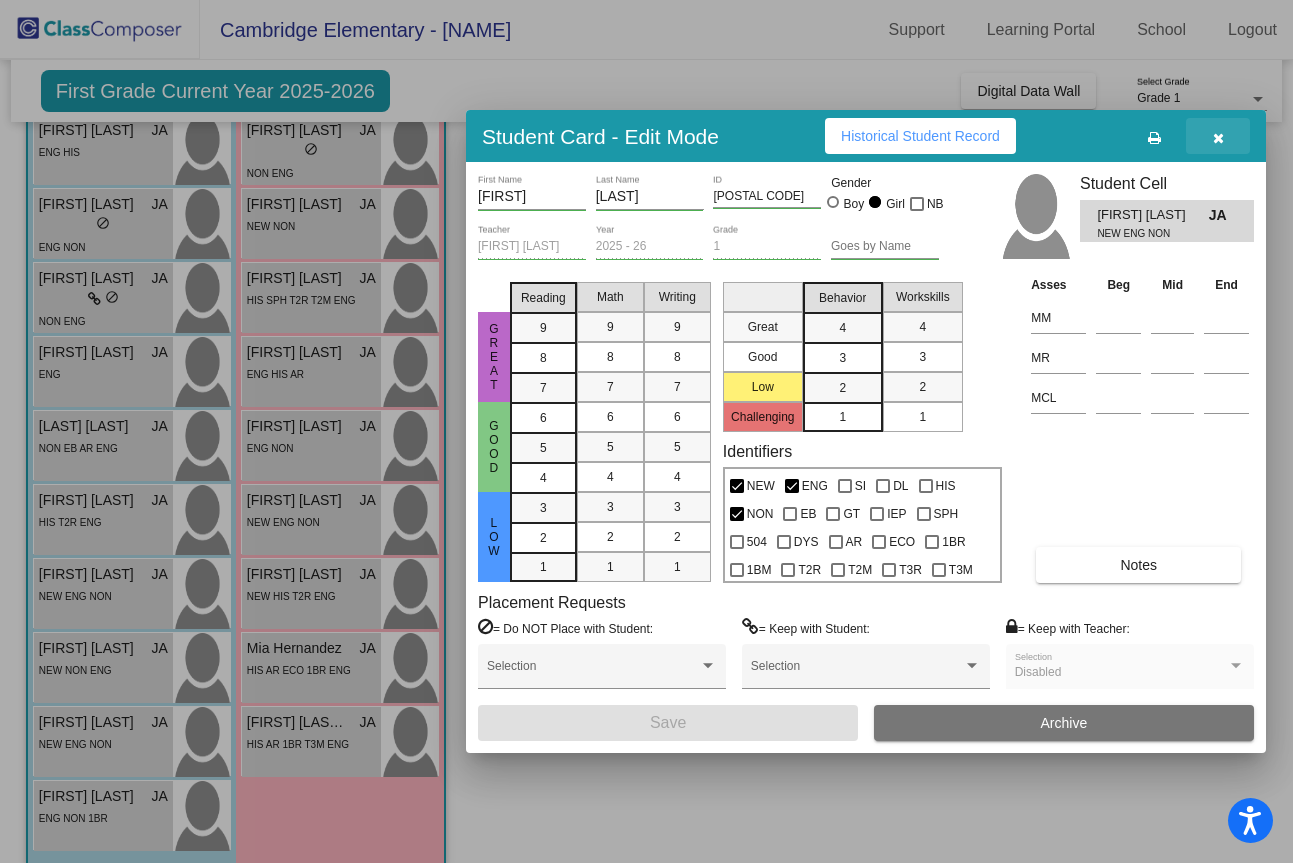click at bounding box center (1218, 136) 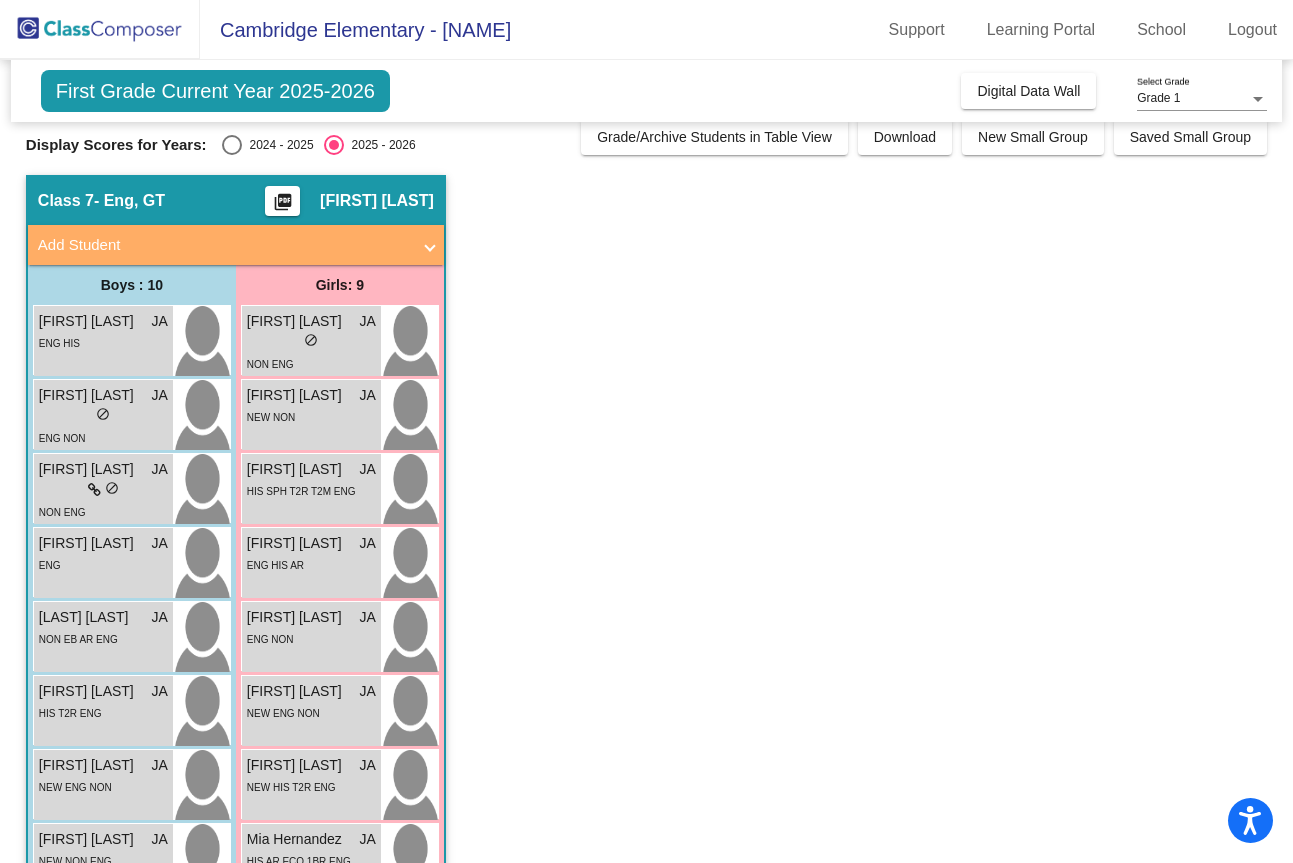 scroll, scrollTop: 0, scrollLeft: 0, axis: both 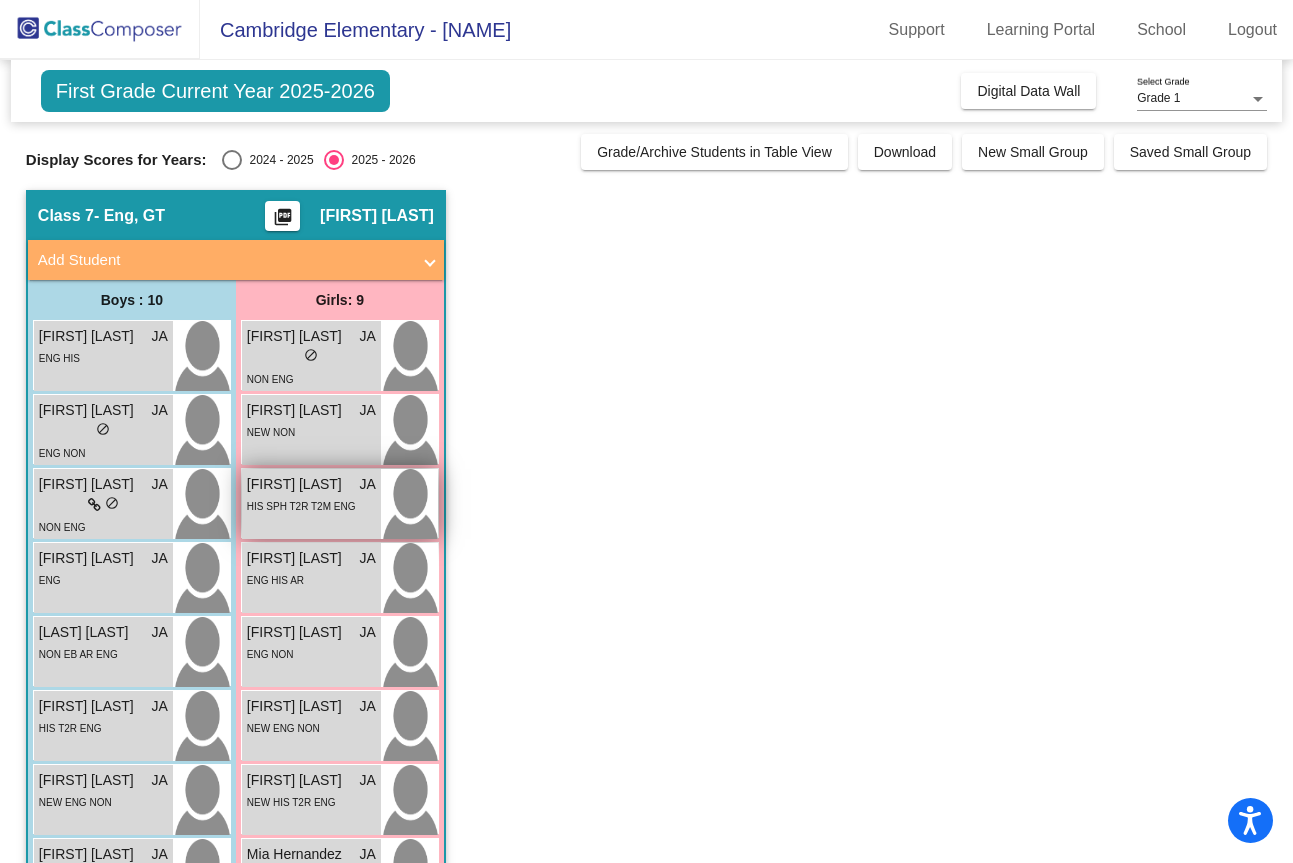 click on "[FIRST] [LAST] JA lock do_not_disturb_alt HIS SPH T2R T2M ENG" at bounding box center [311, 504] 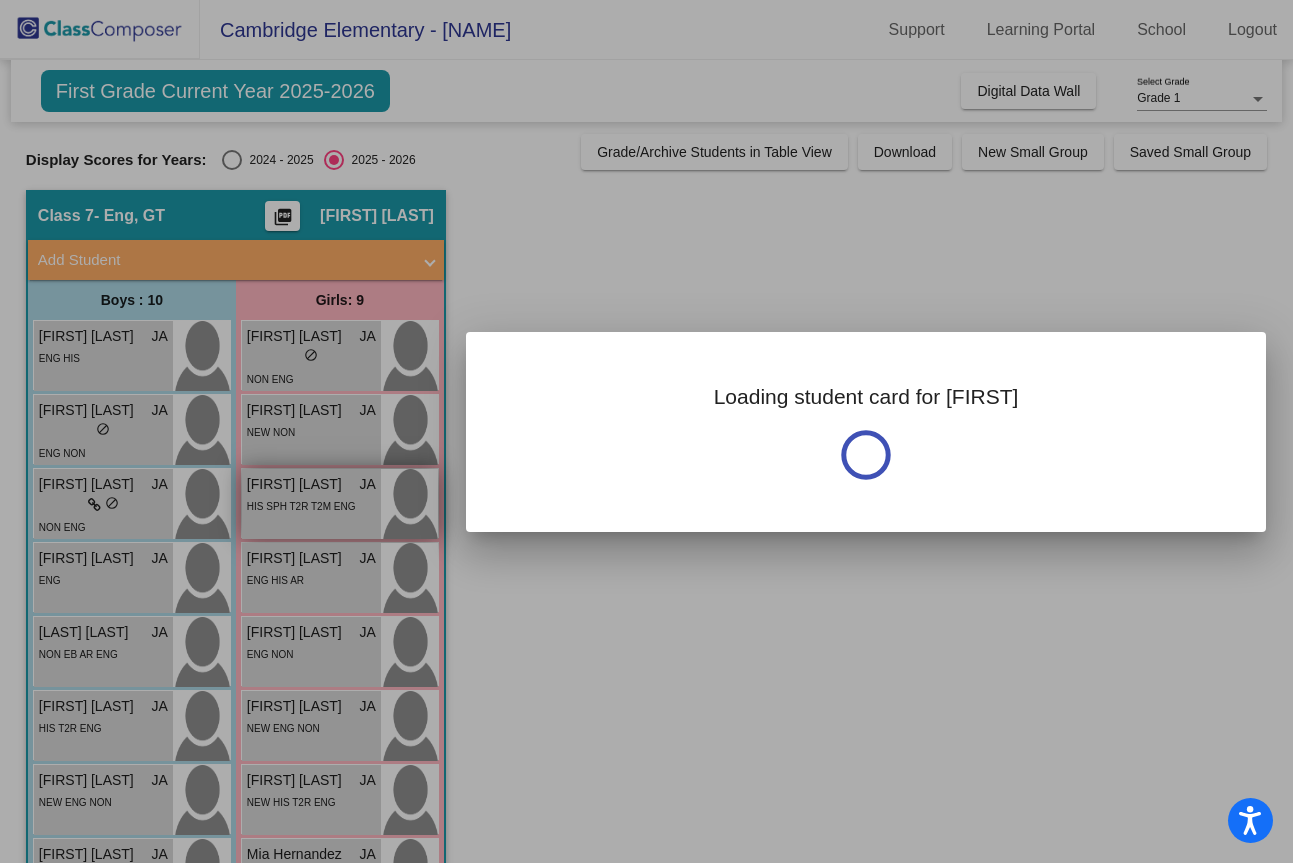click at bounding box center (646, 431) 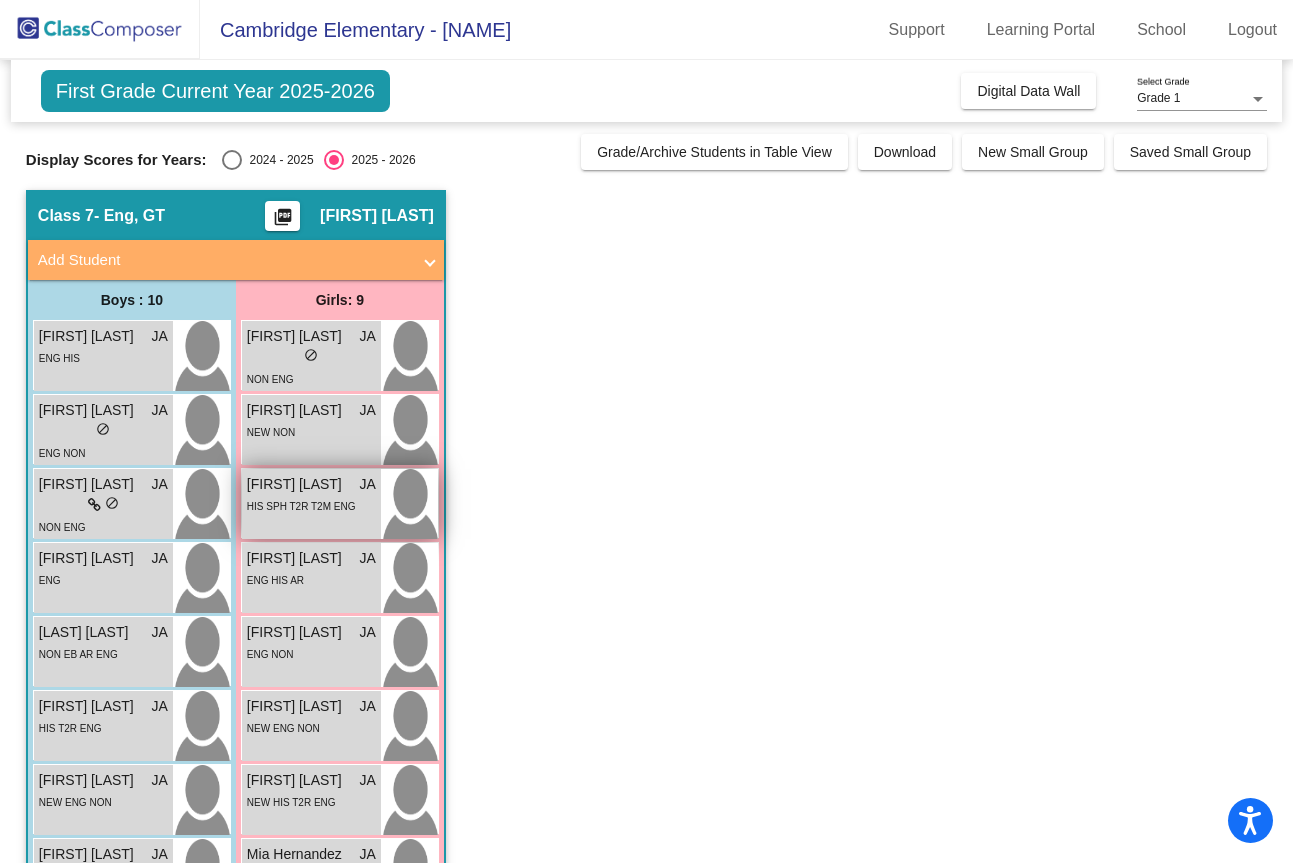 click on "[FIRST] [LAST] JA lock do_not_disturb_alt HIS SPH T2R T2M ENG" at bounding box center [311, 504] 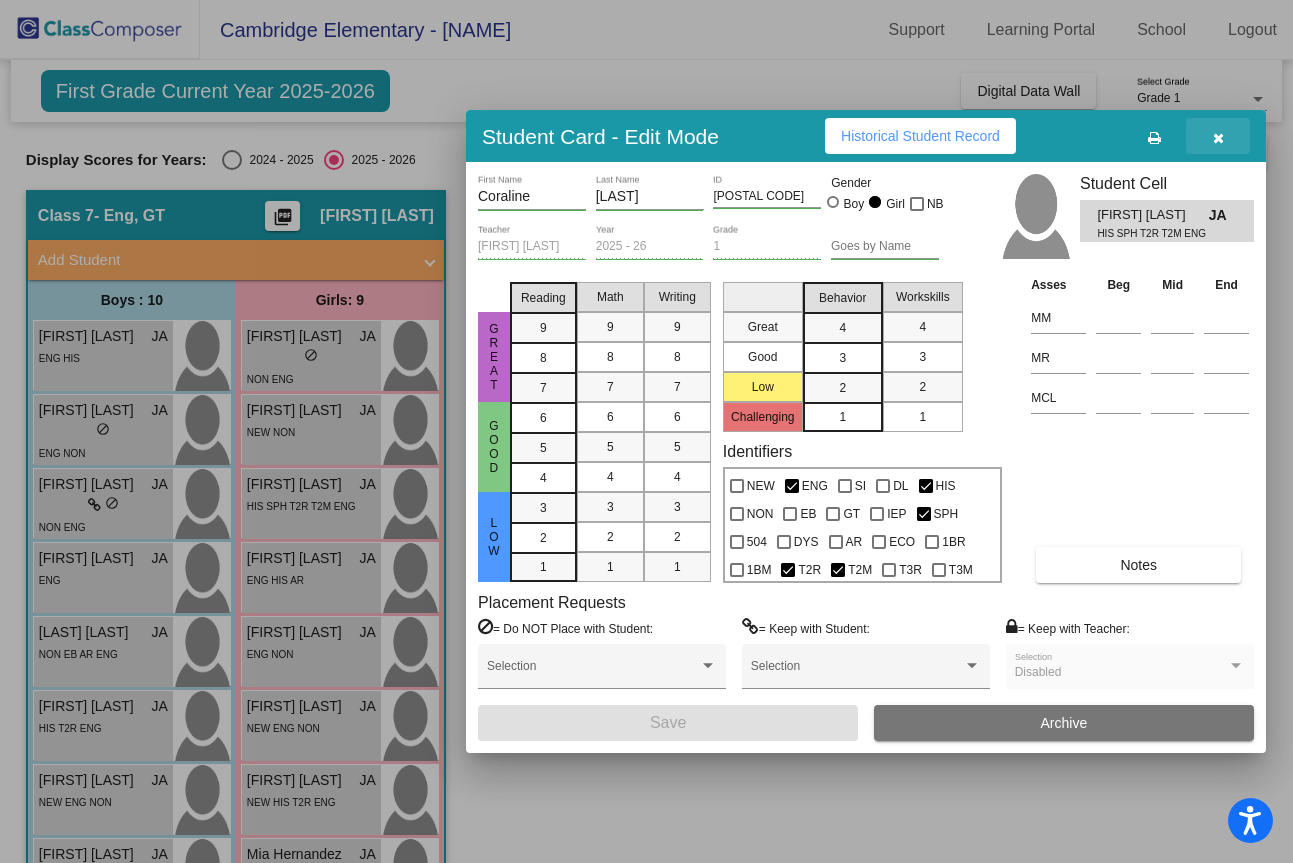 click at bounding box center [1218, 138] 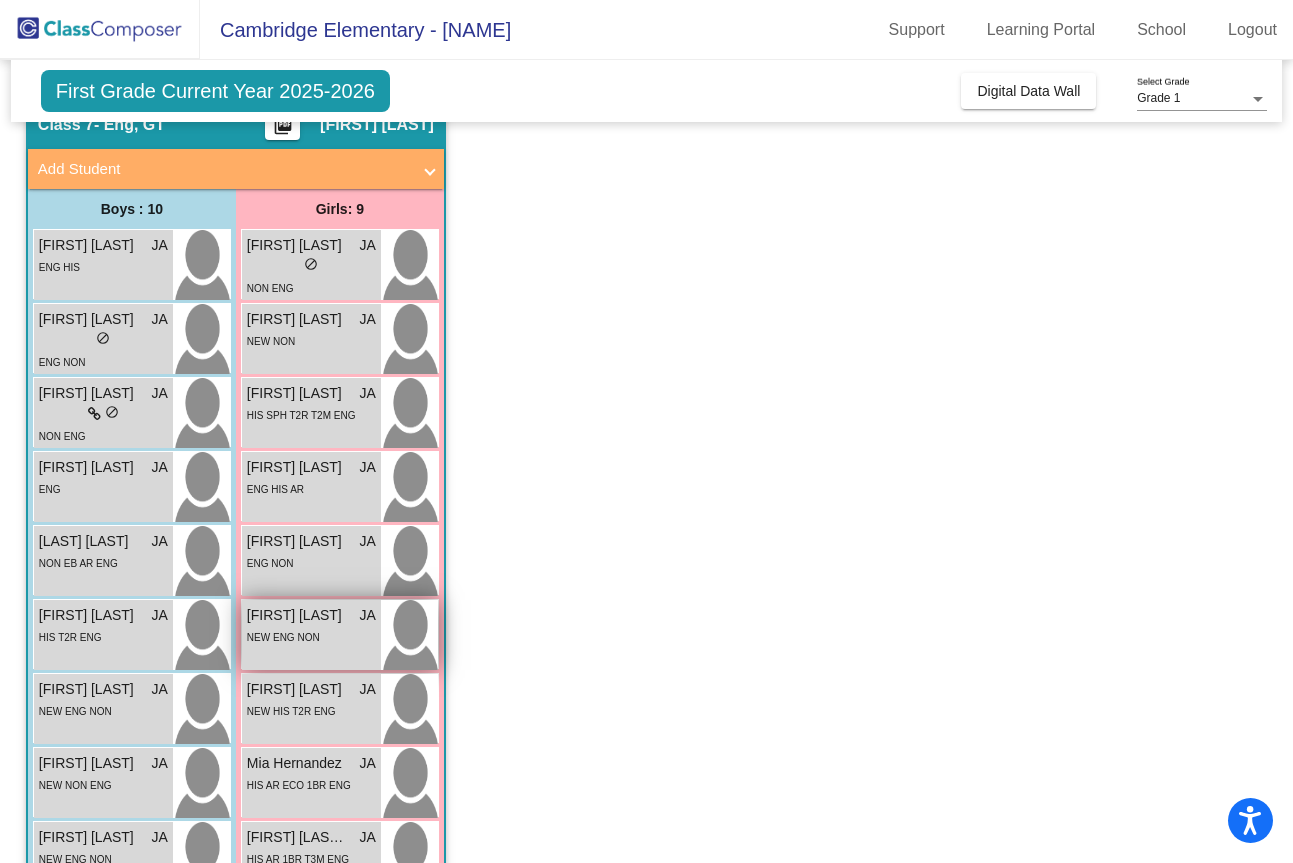 scroll, scrollTop: 92, scrollLeft: 0, axis: vertical 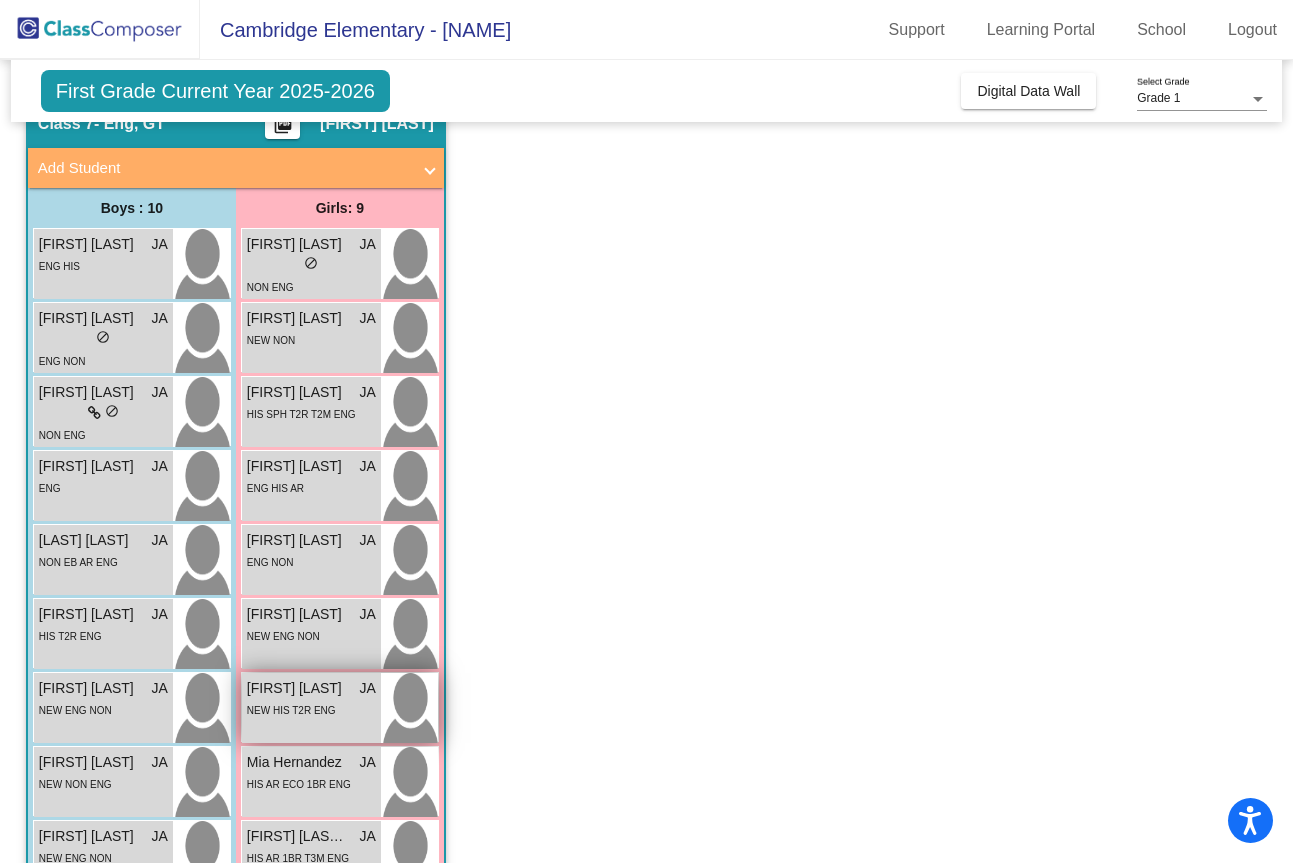 click on "NEW HIS T2R ENG" at bounding box center [311, 709] 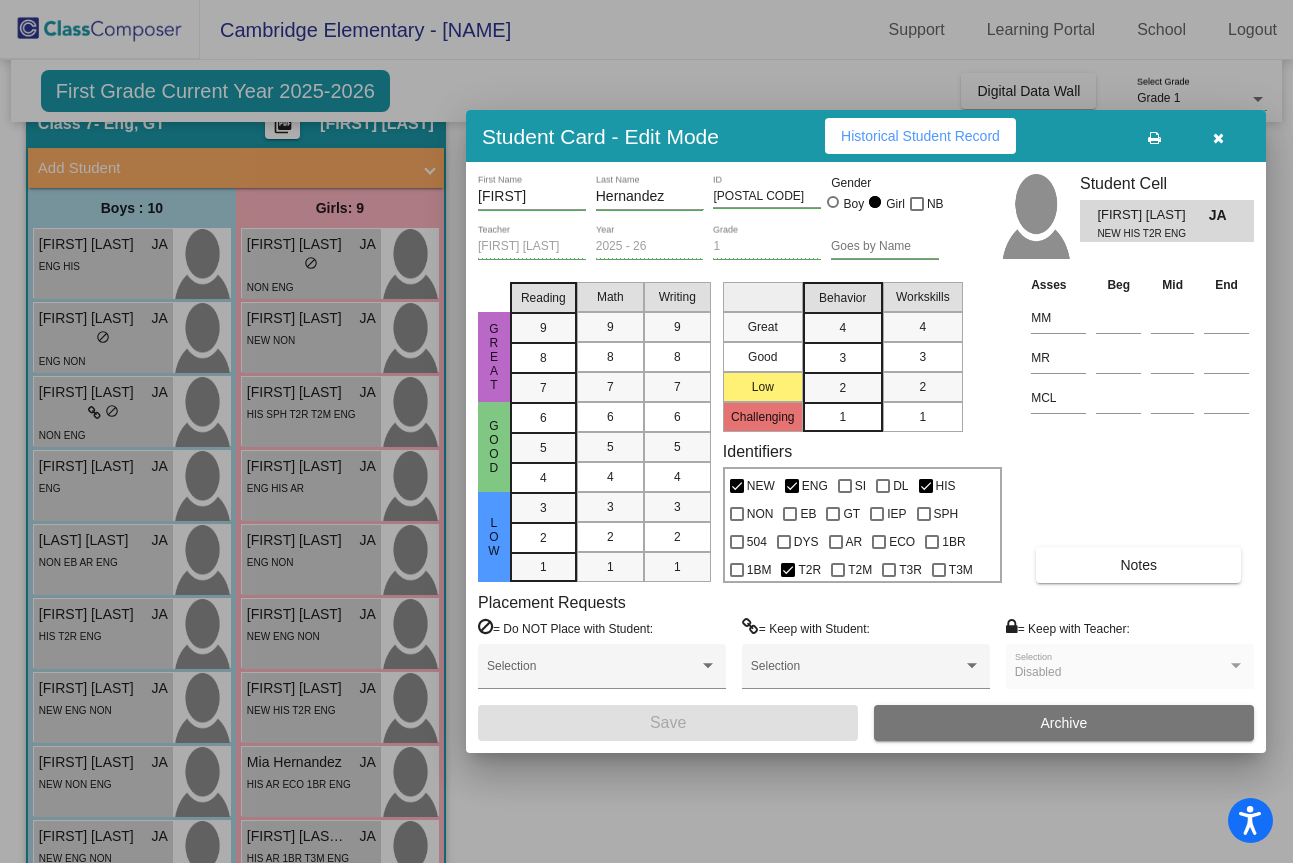 click at bounding box center [646, 431] 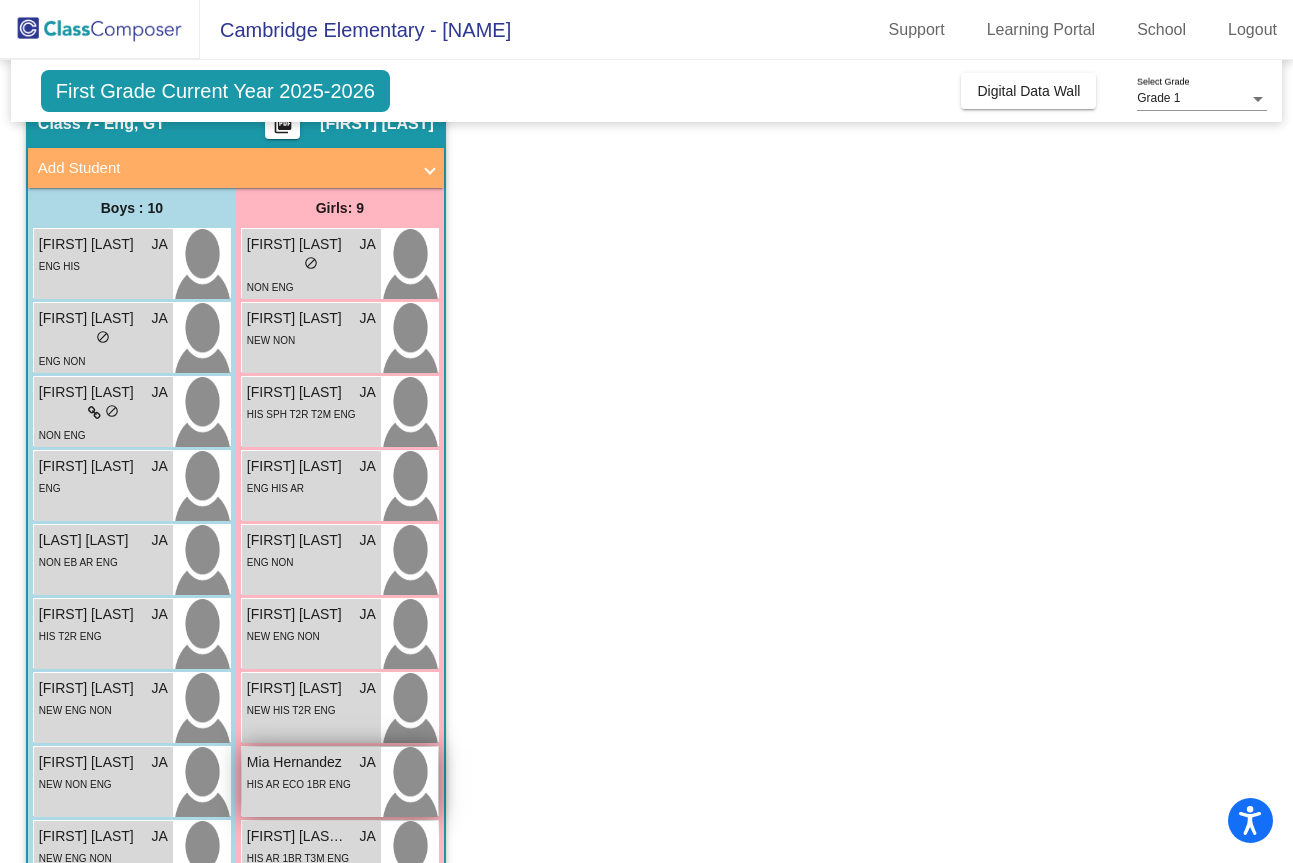 click on "Mia Hernandez" at bounding box center [297, 762] 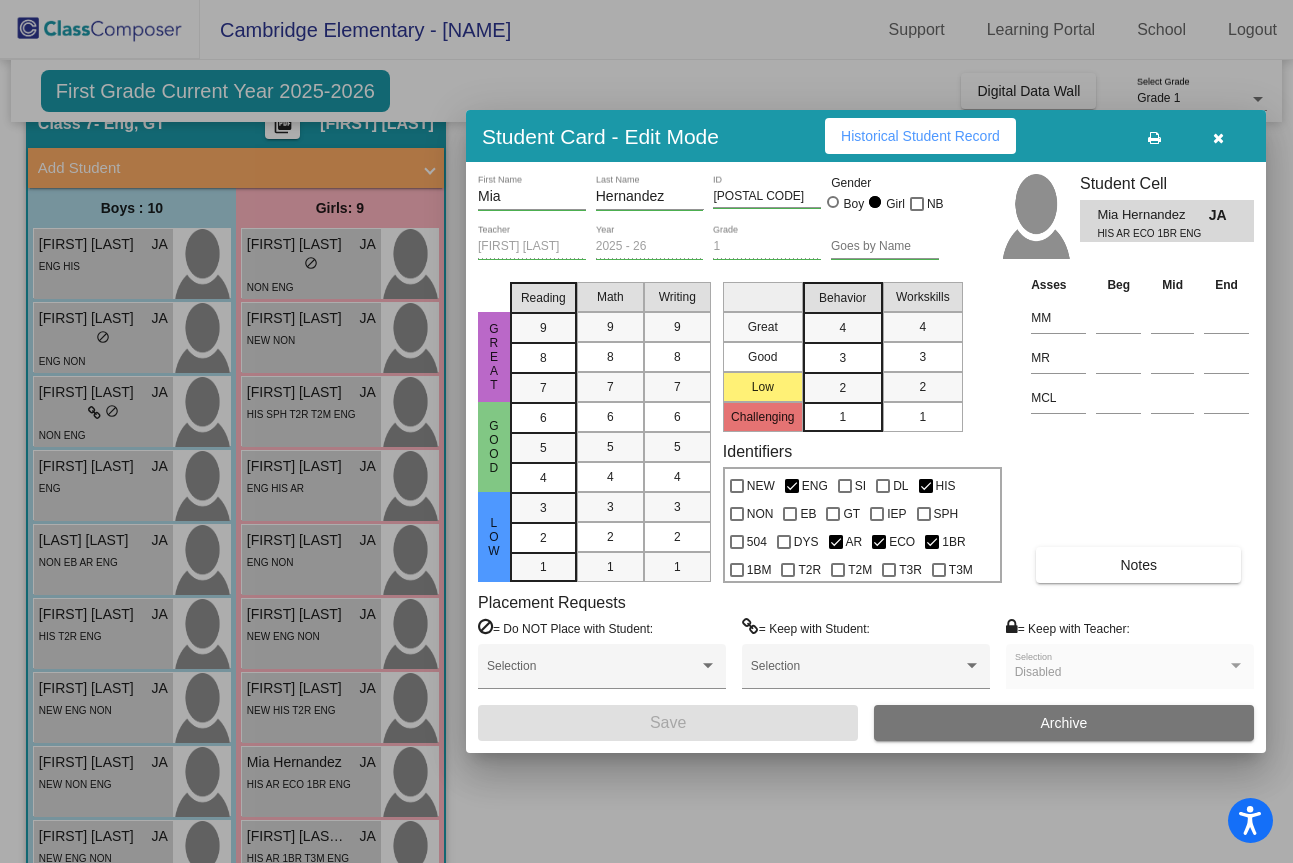 click at bounding box center (646, 431) 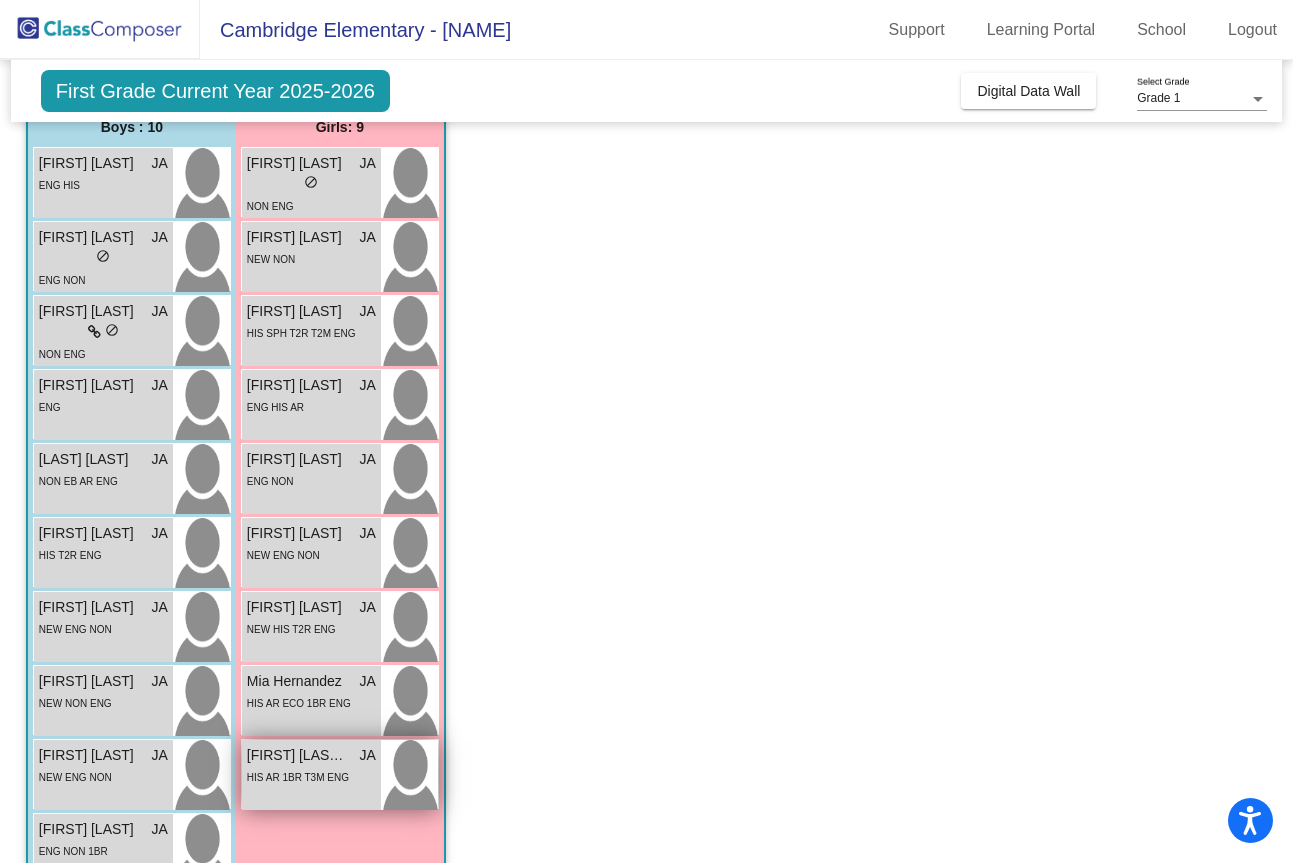 scroll, scrollTop: 201, scrollLeft: 0, axis: vertical 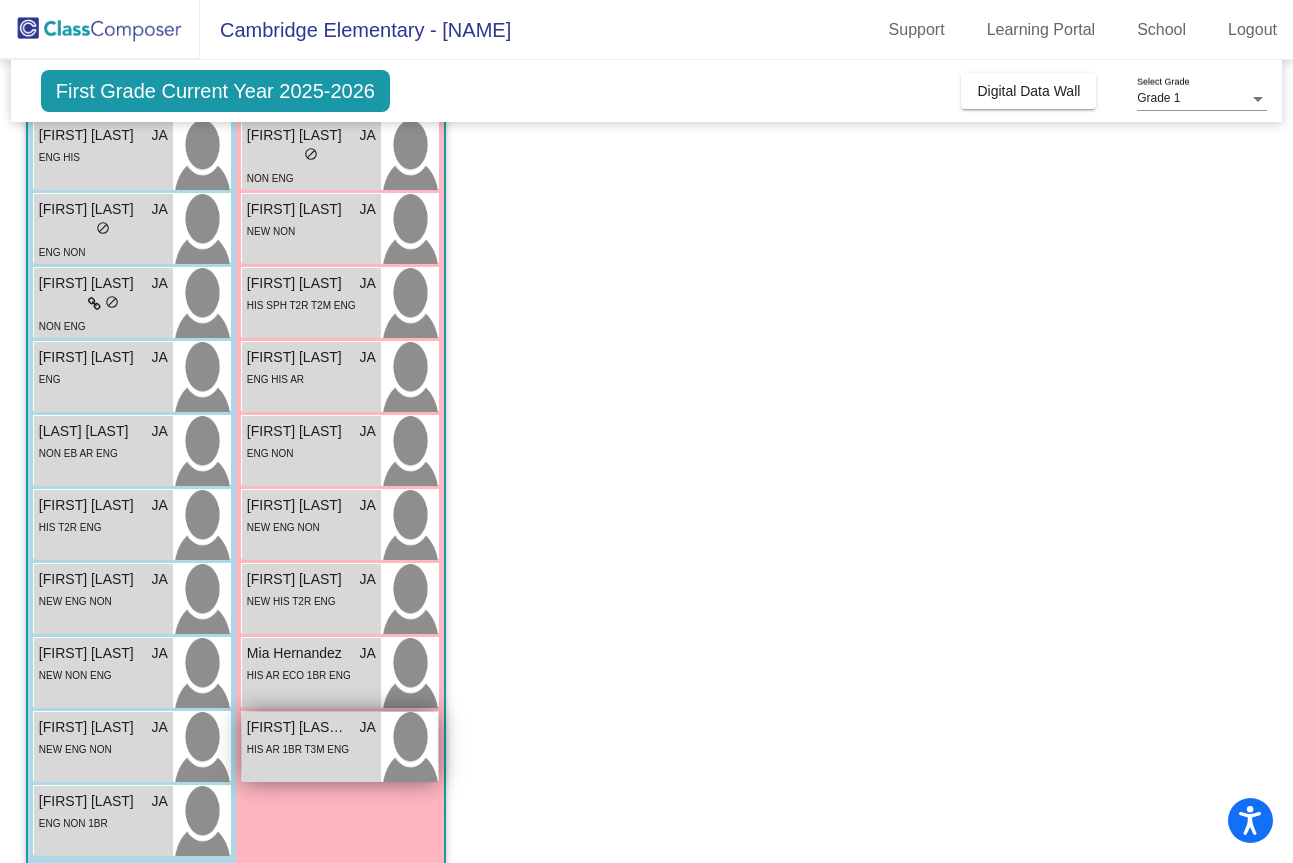 click on "HIS AR 1BR T3M ENG" at bounding box center [298, 748] 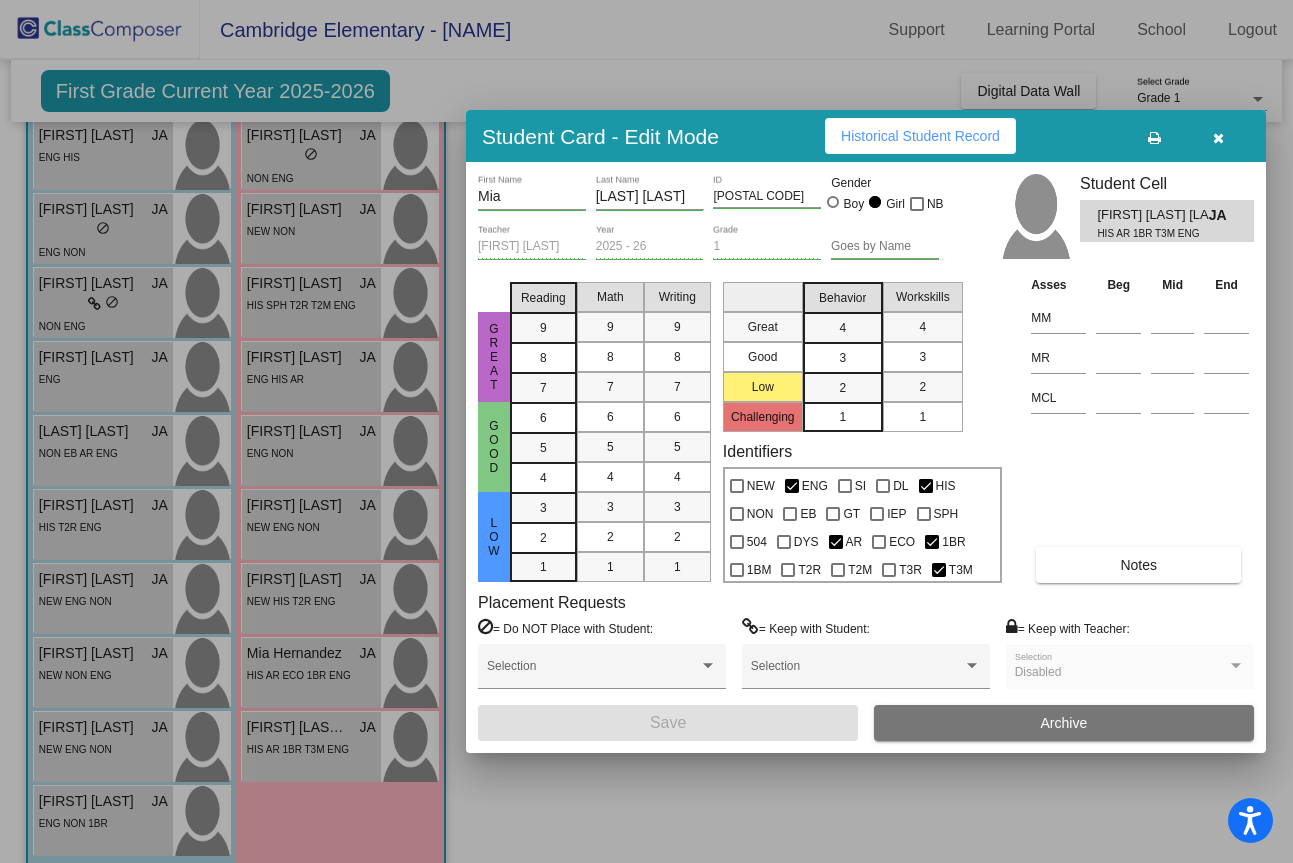 click at bounding box center (1218, 136) 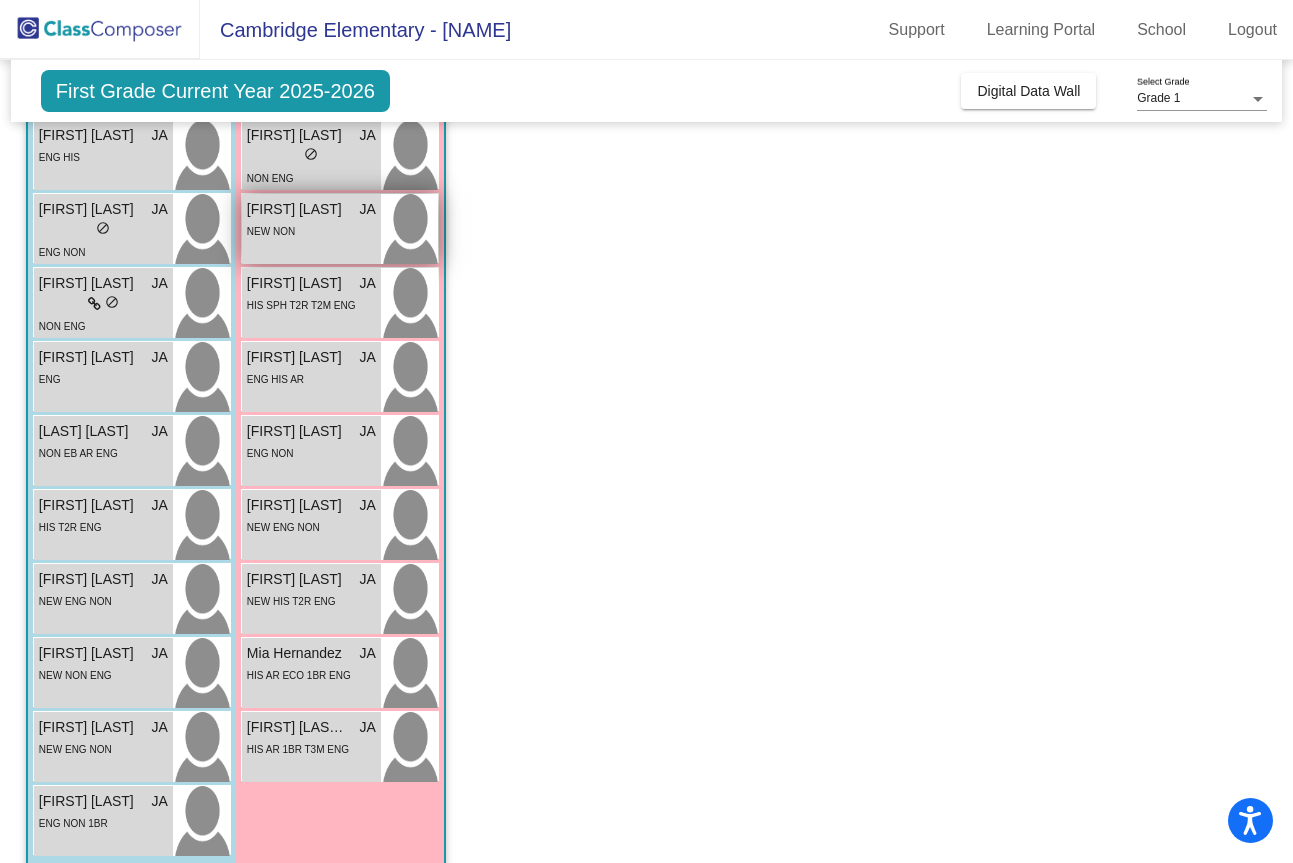 click on "NEW NON" at bounding box center [311, 230] 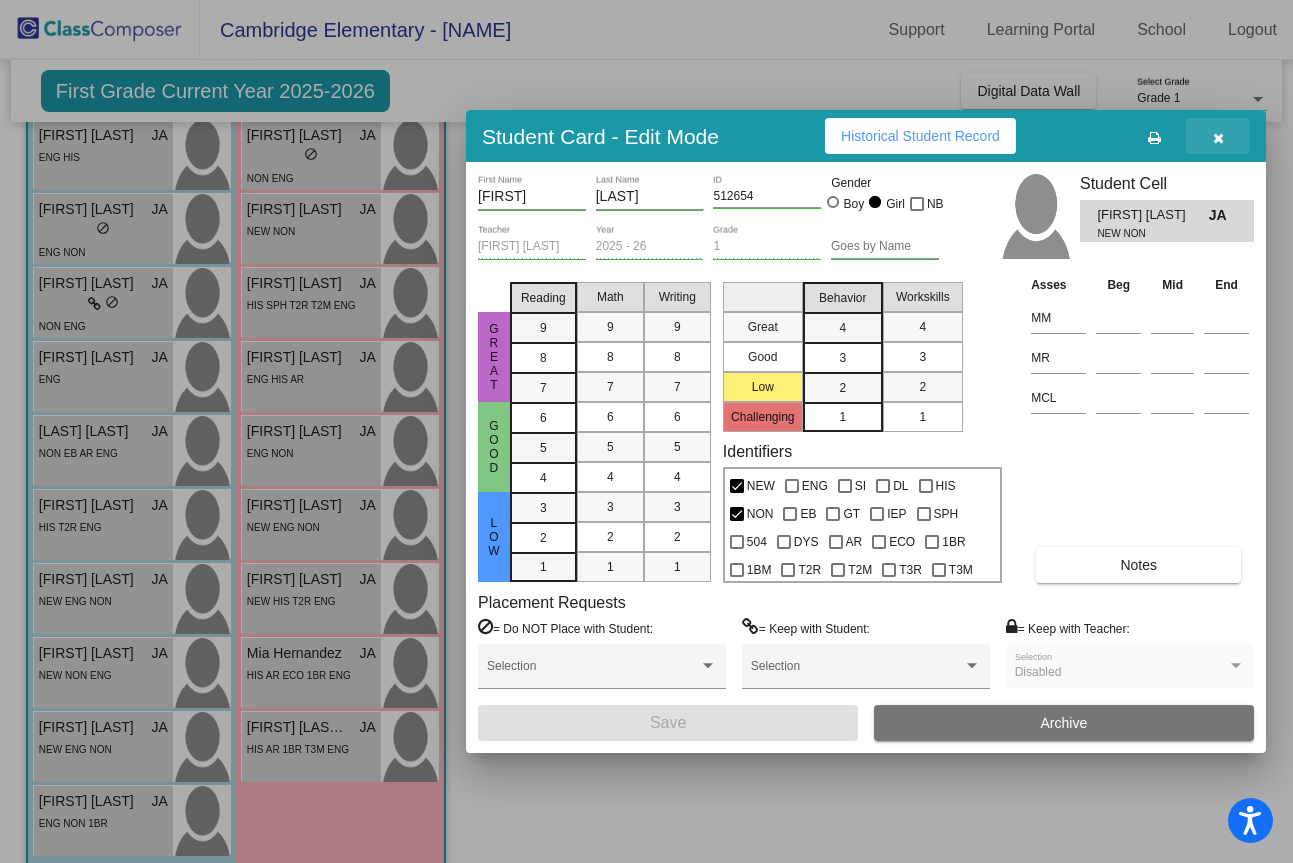 click at bounding box center (1218, 138) 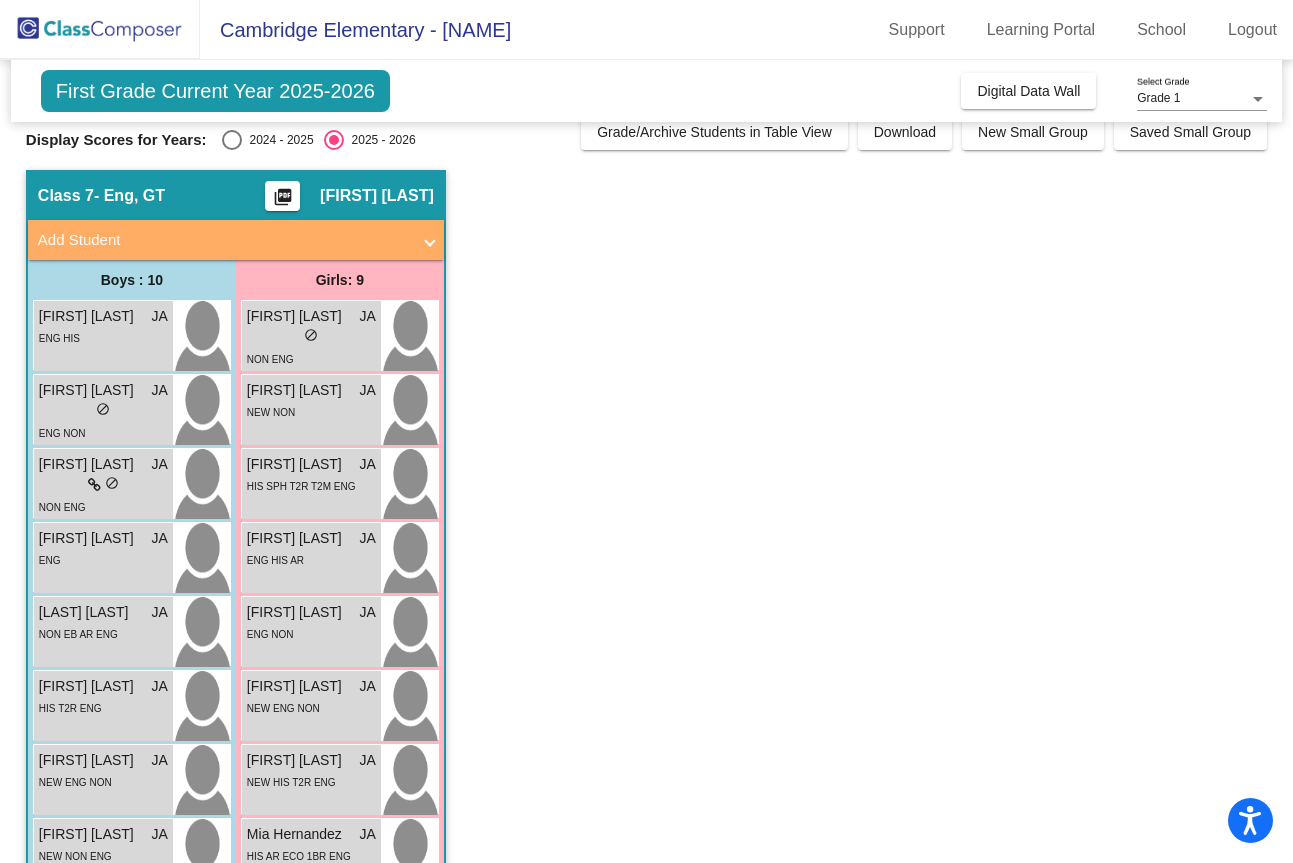 scroll, scrollTop: 13, scrollLeft: 0, axis: vertical 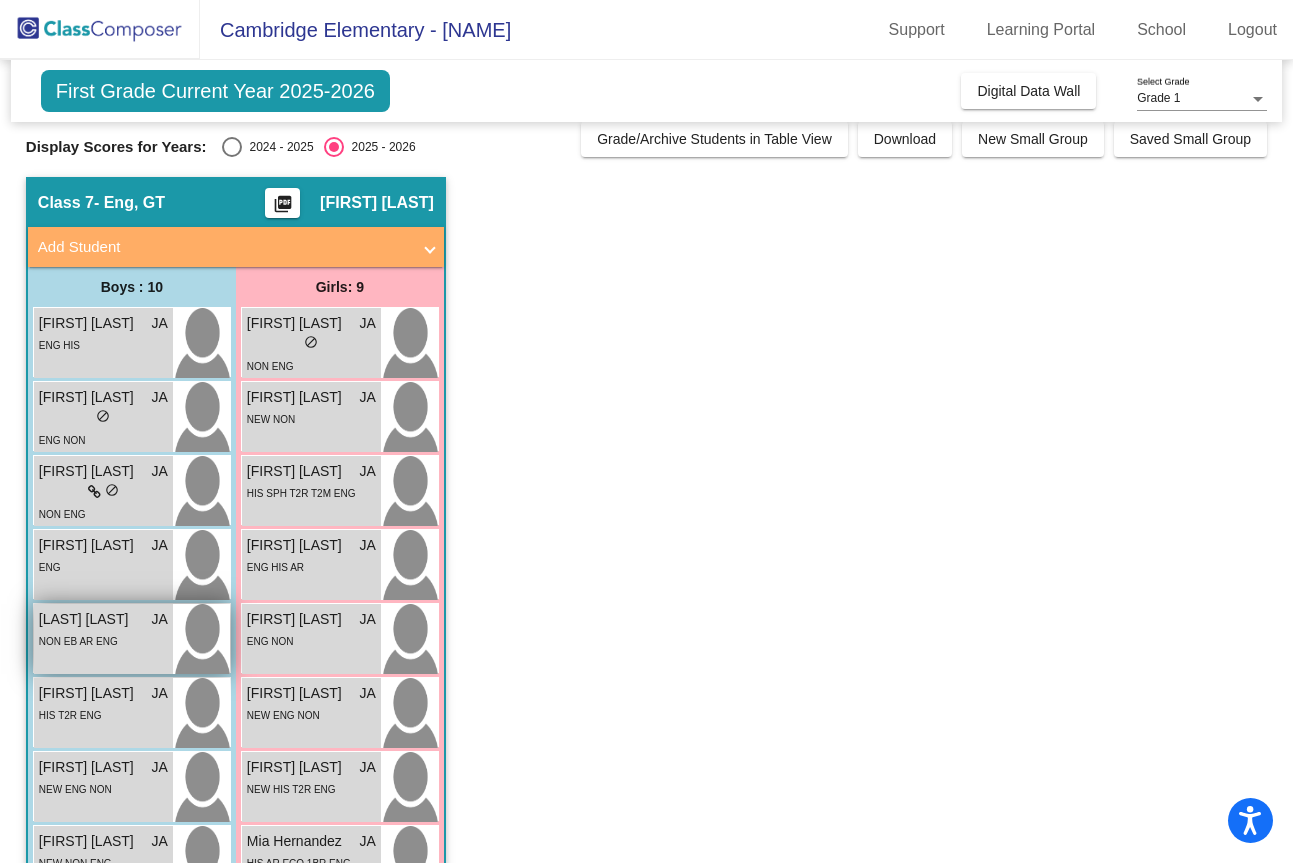 click on "NON EB AR ENG" at bounding box center [103, 640] 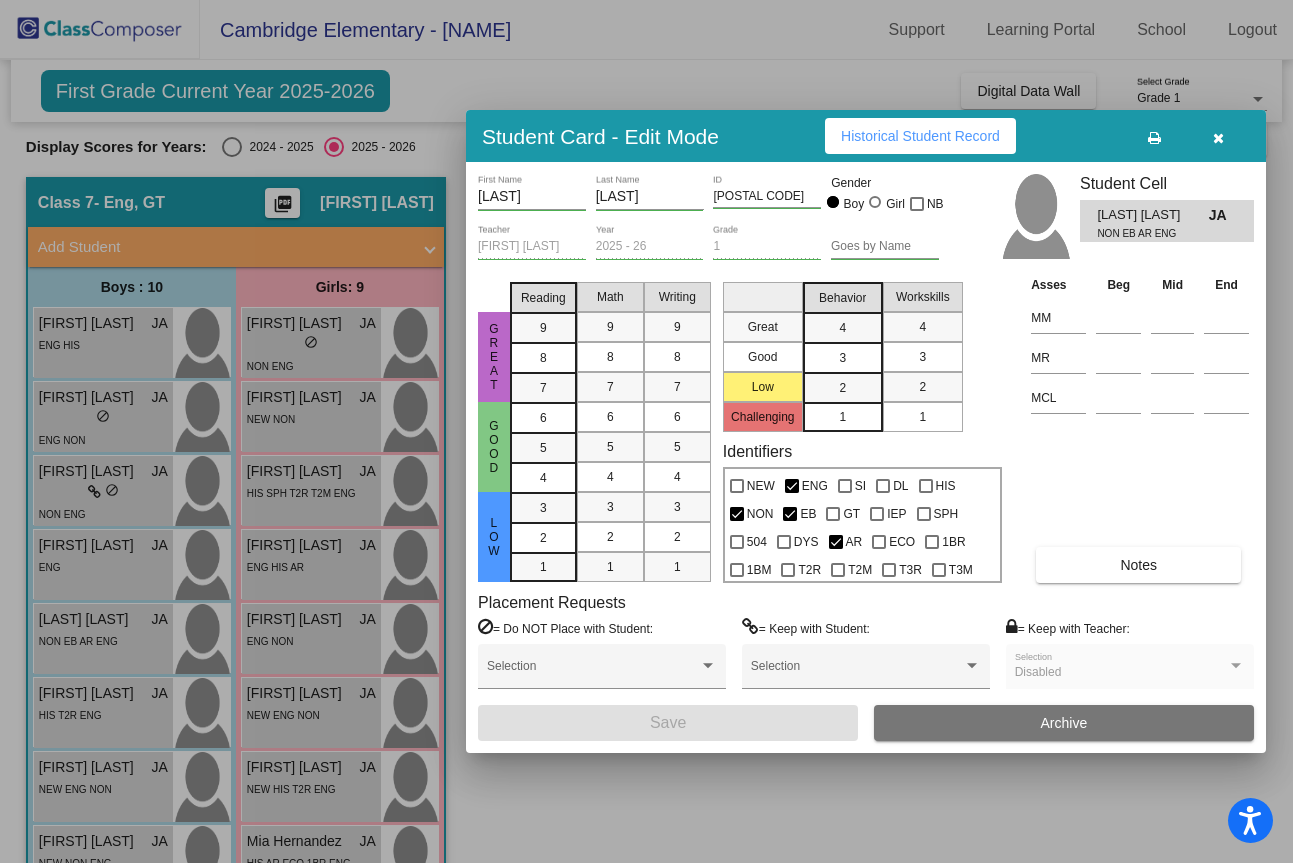 click at bounding box center [646, 431] 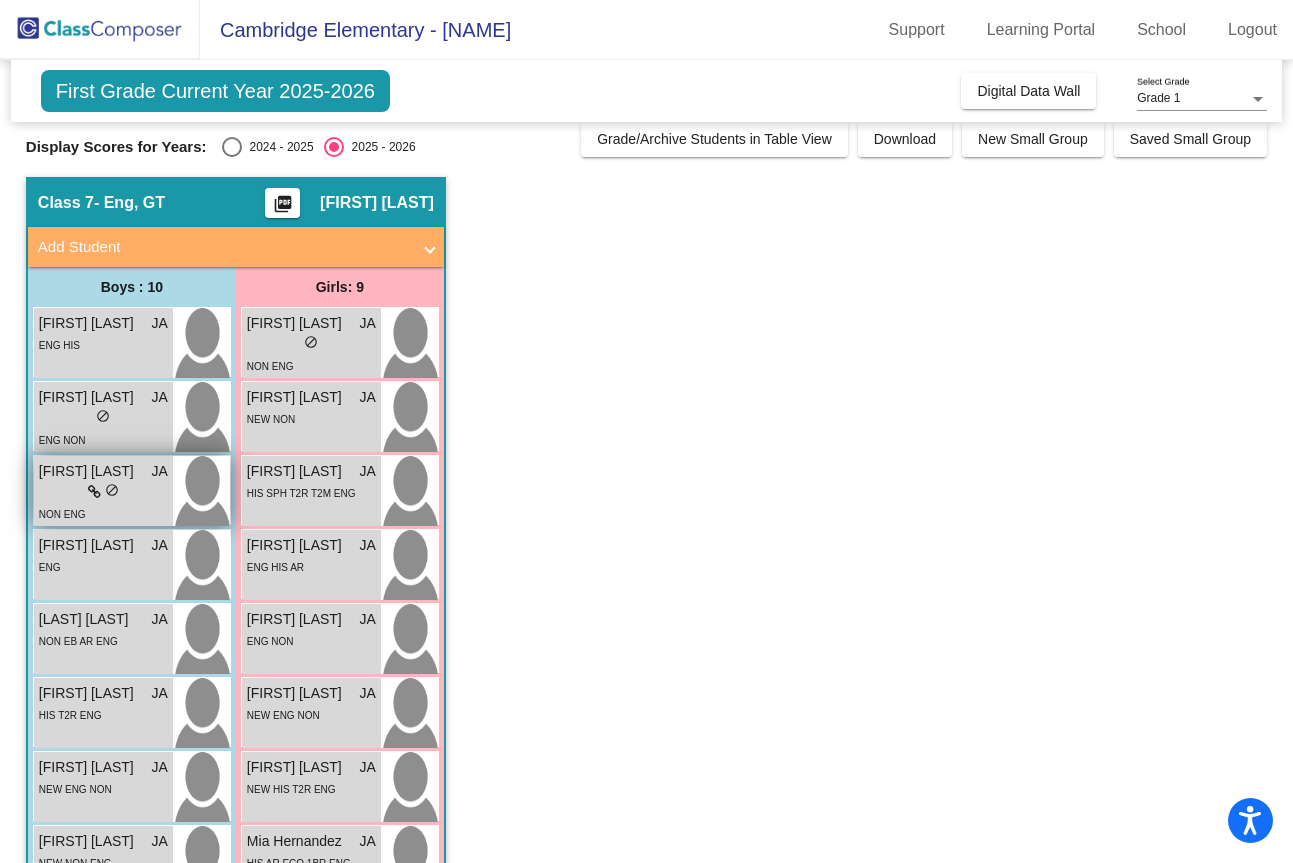 click on "NON ENG" at bounding box center (103, 513) 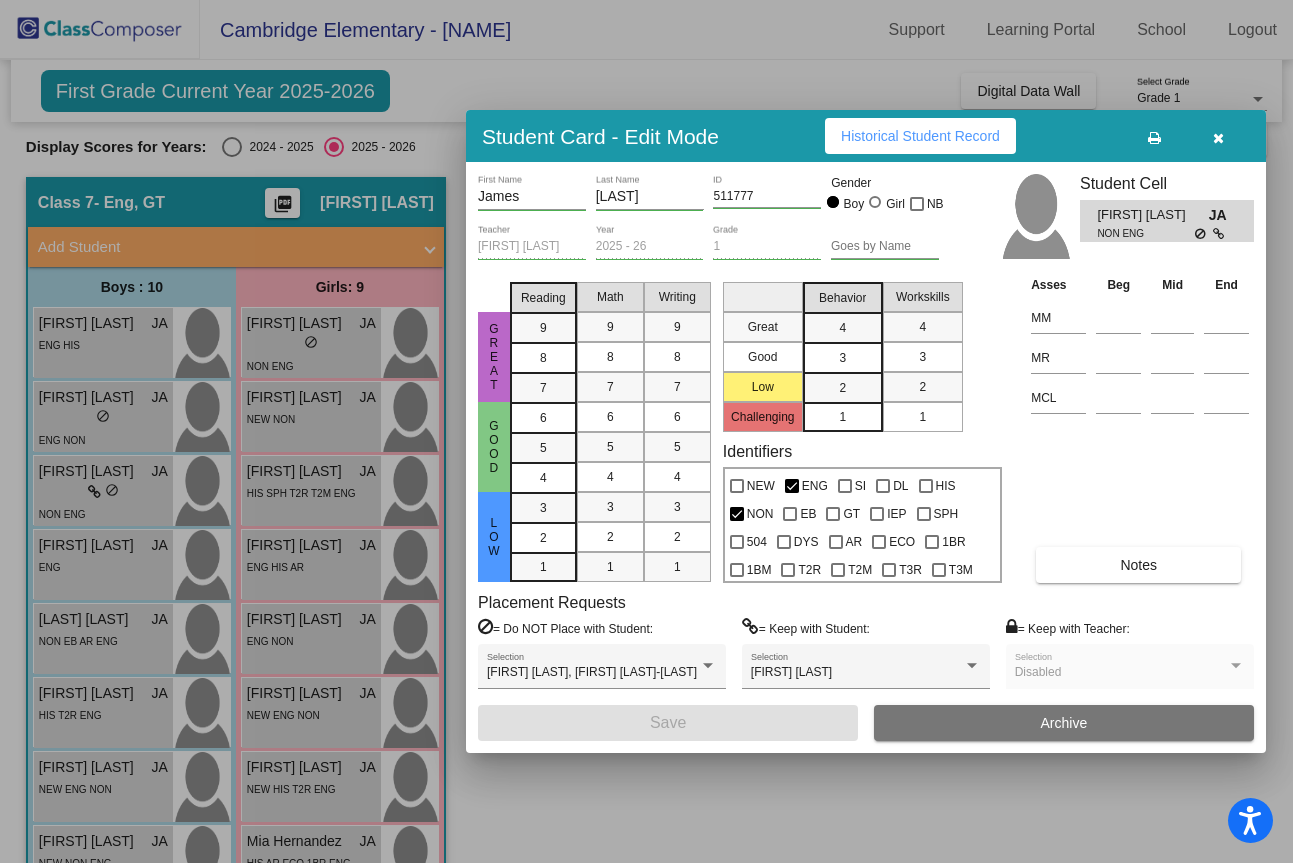click at bounding box center [646, 431] 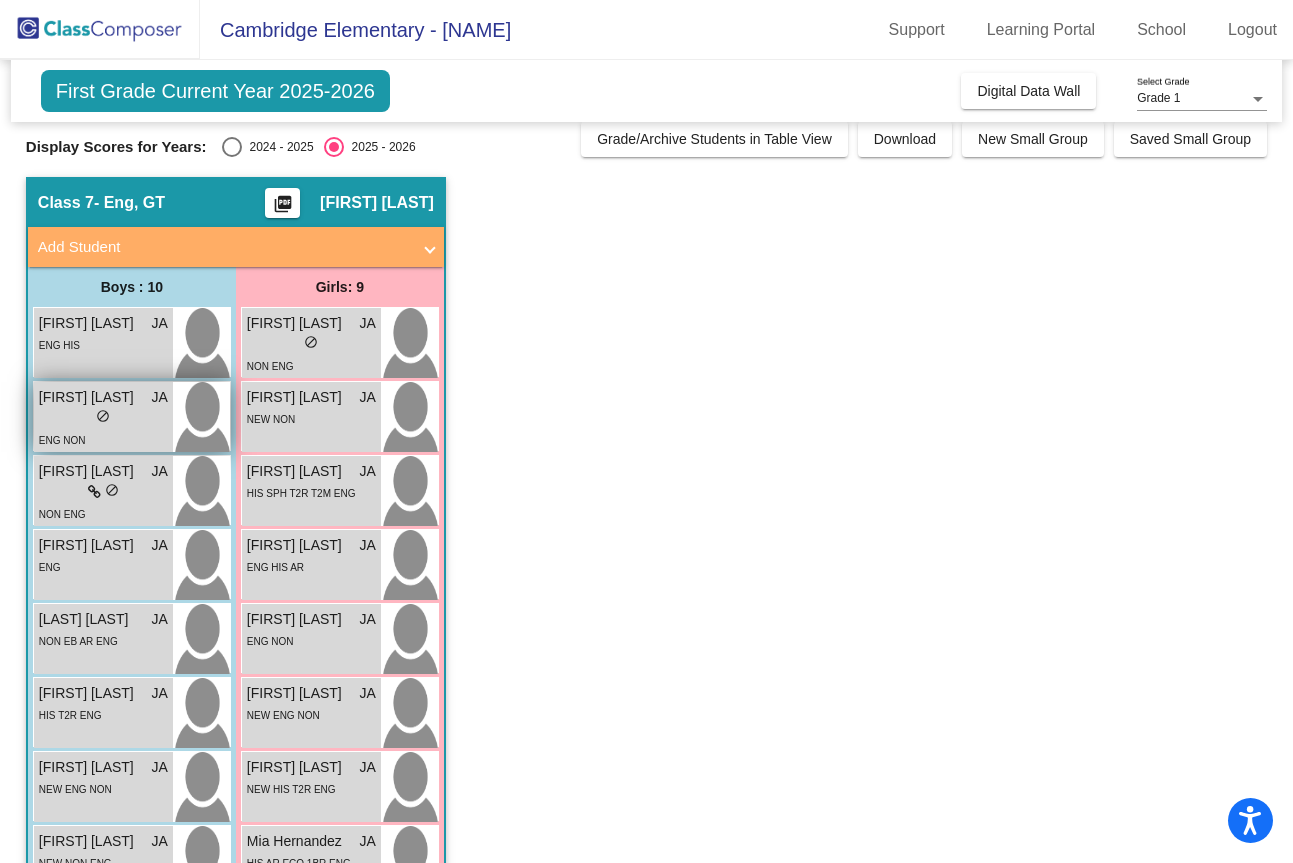 click on "lock do_not_disturb_alt" at bounding box center (103, 418) 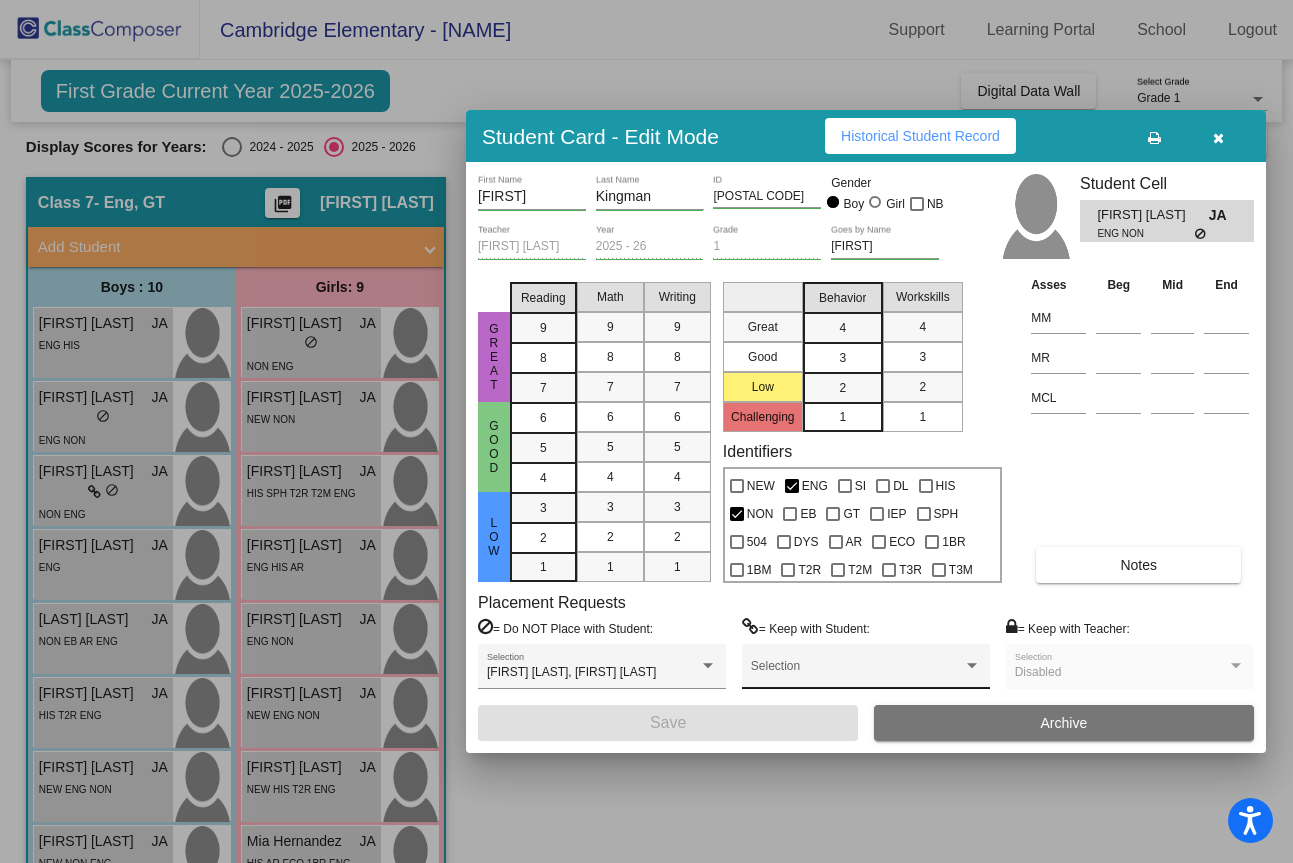 click at bounding box center (857, 673) 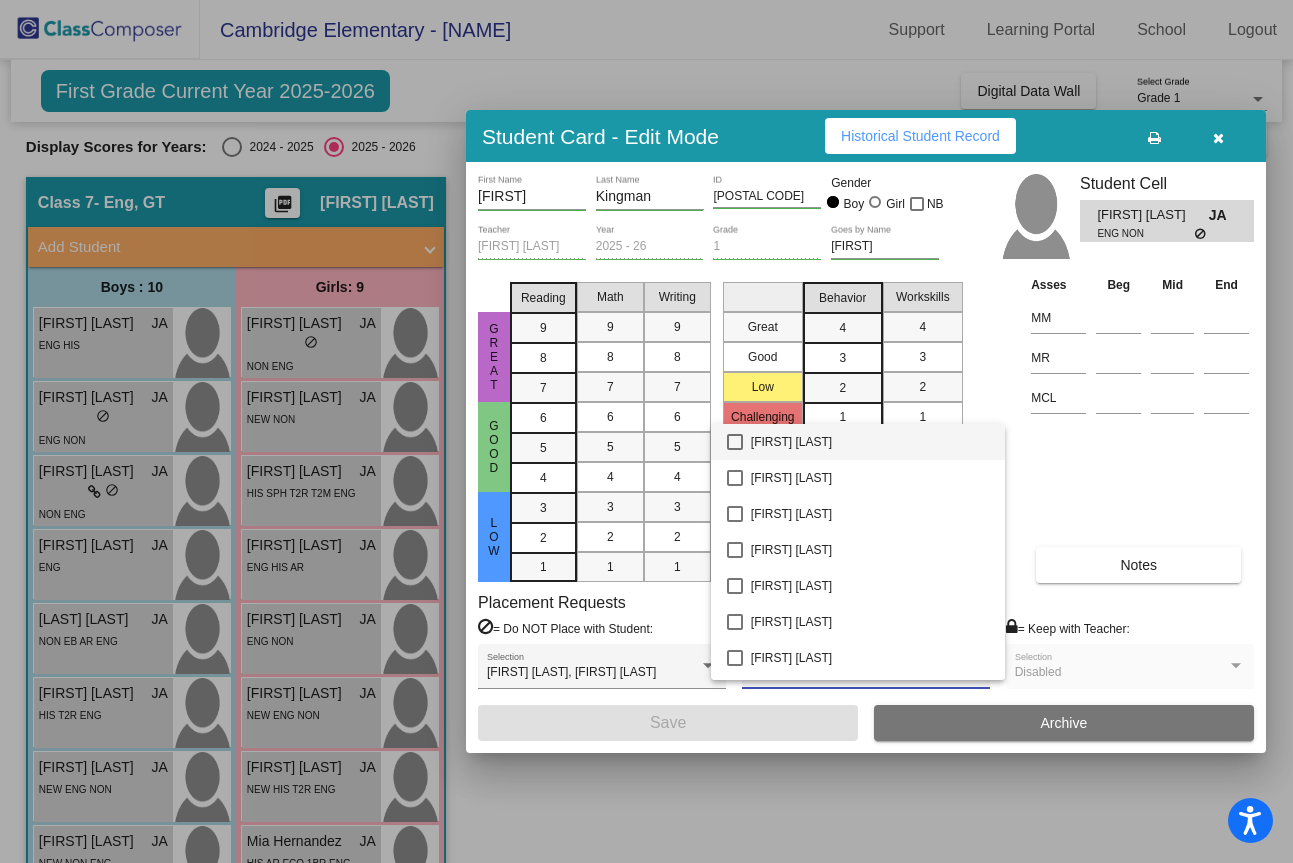 click at bounding box center (646, 431) 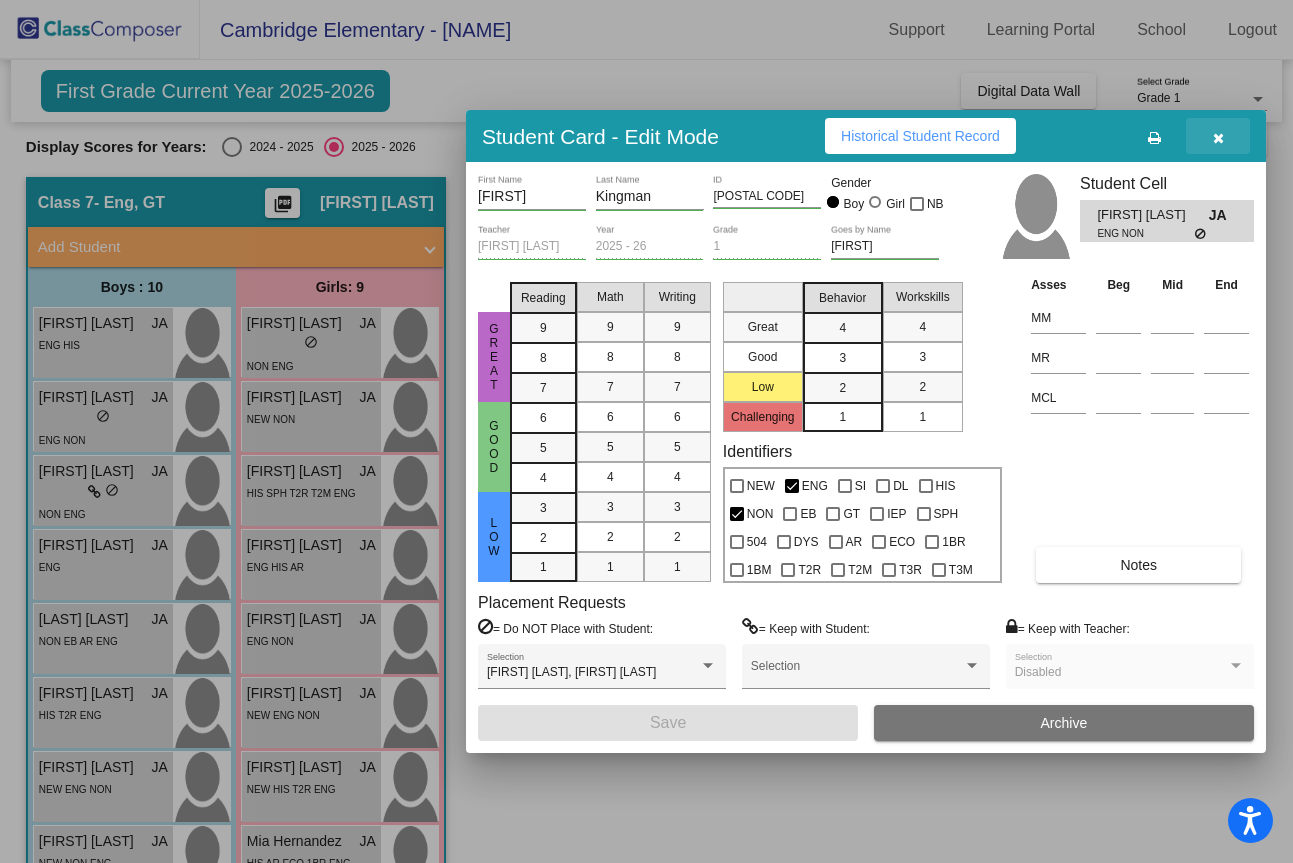 click at bounding box center (1218, 138) 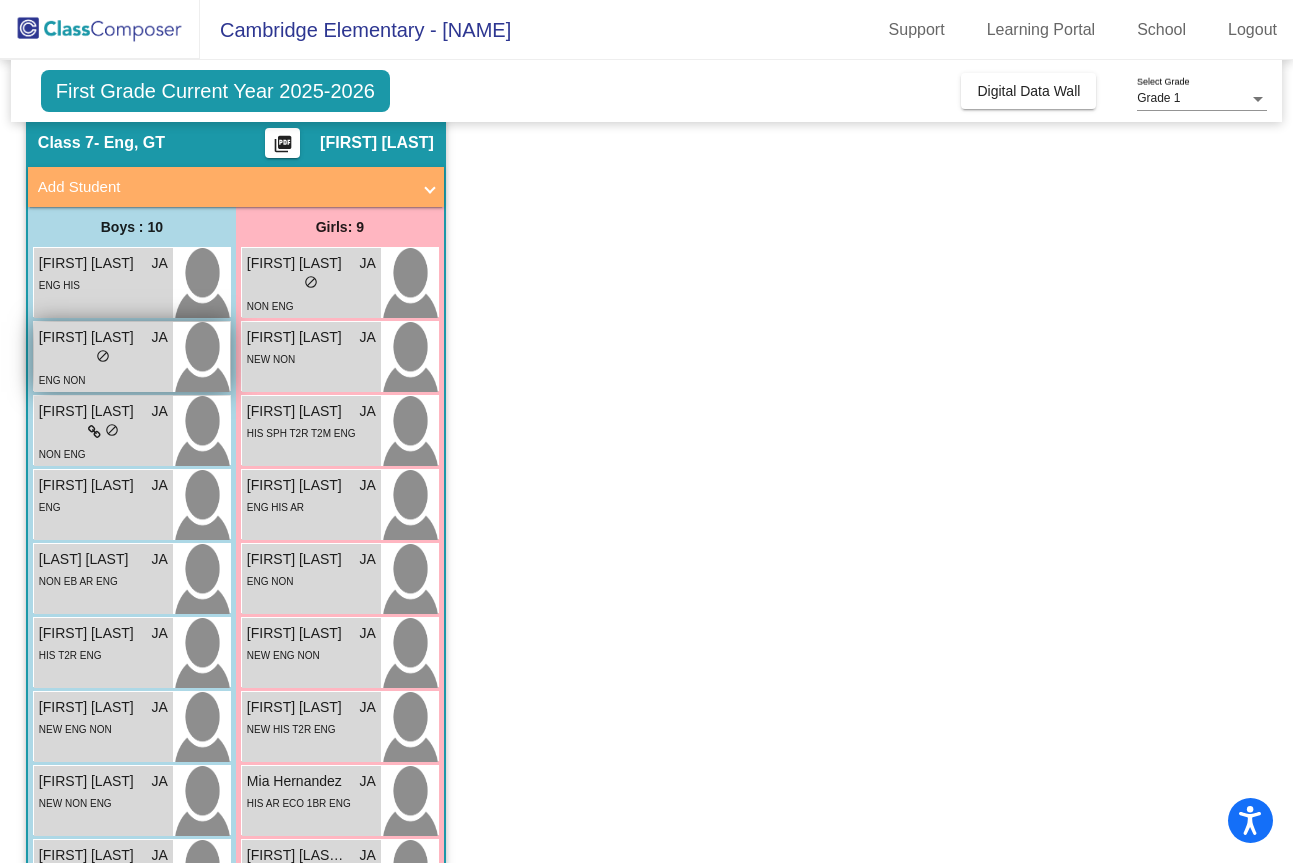 scroll, scrollTop: 39, scrollLeft: 0, axis: vertical 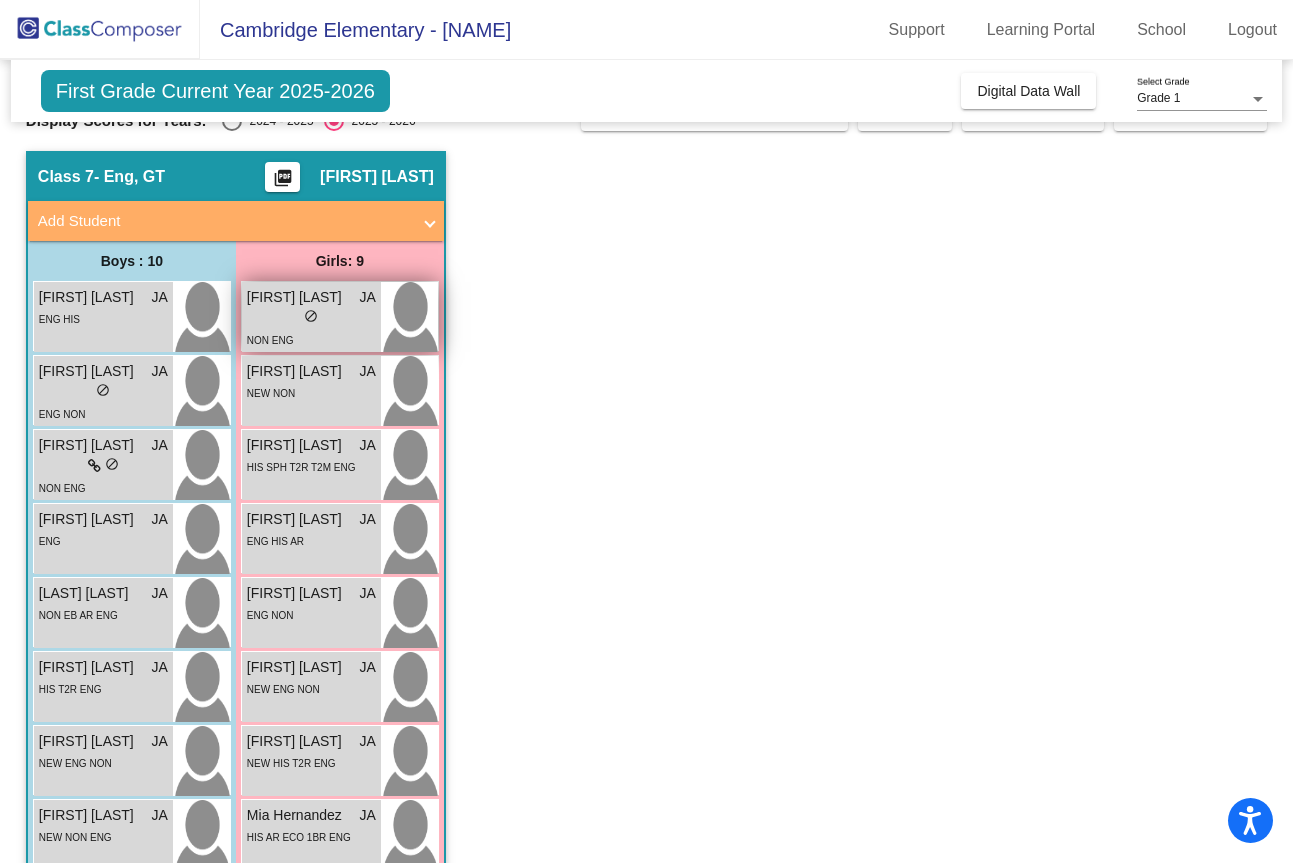click on "do_not_disturb_alt" at bounding box center (311, 316) 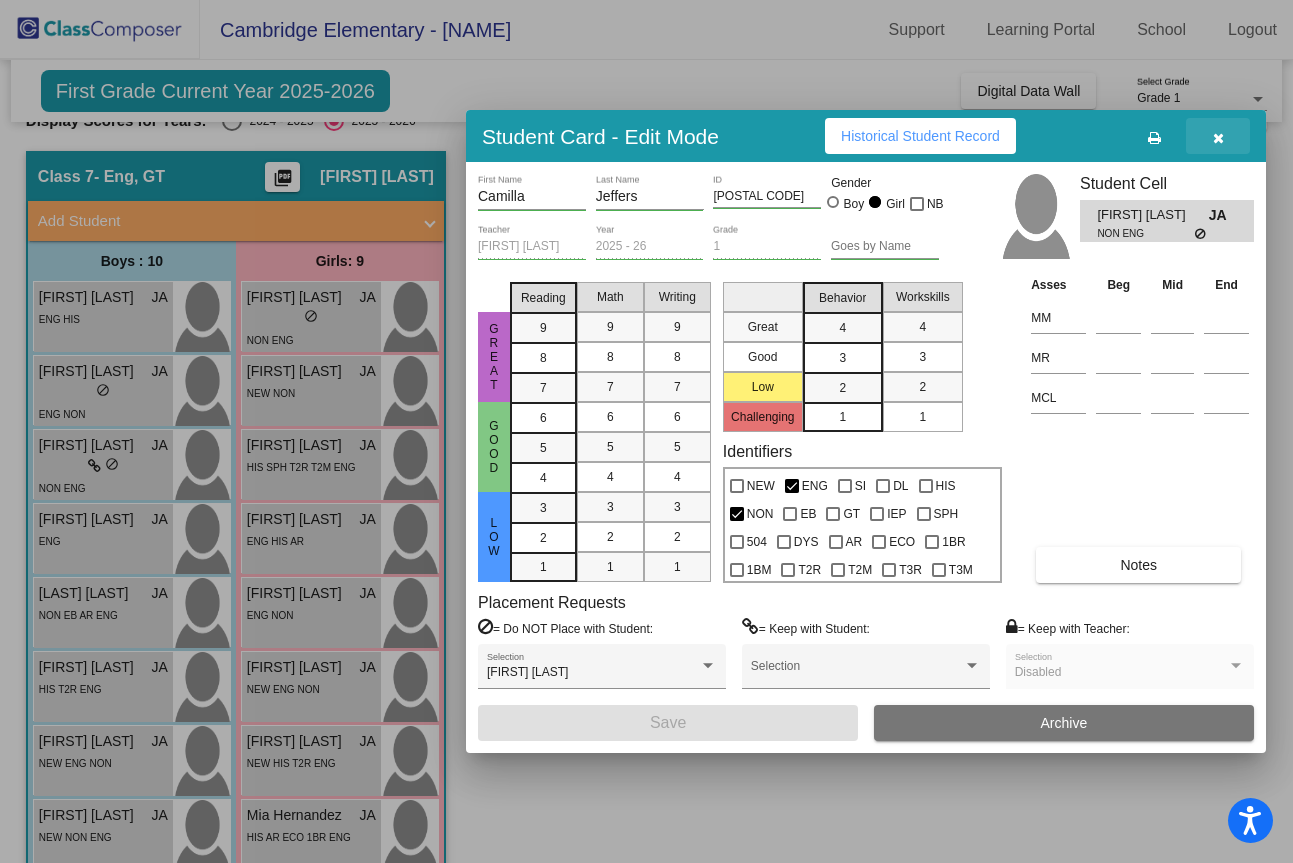 click at bounding box center (1218, 136) 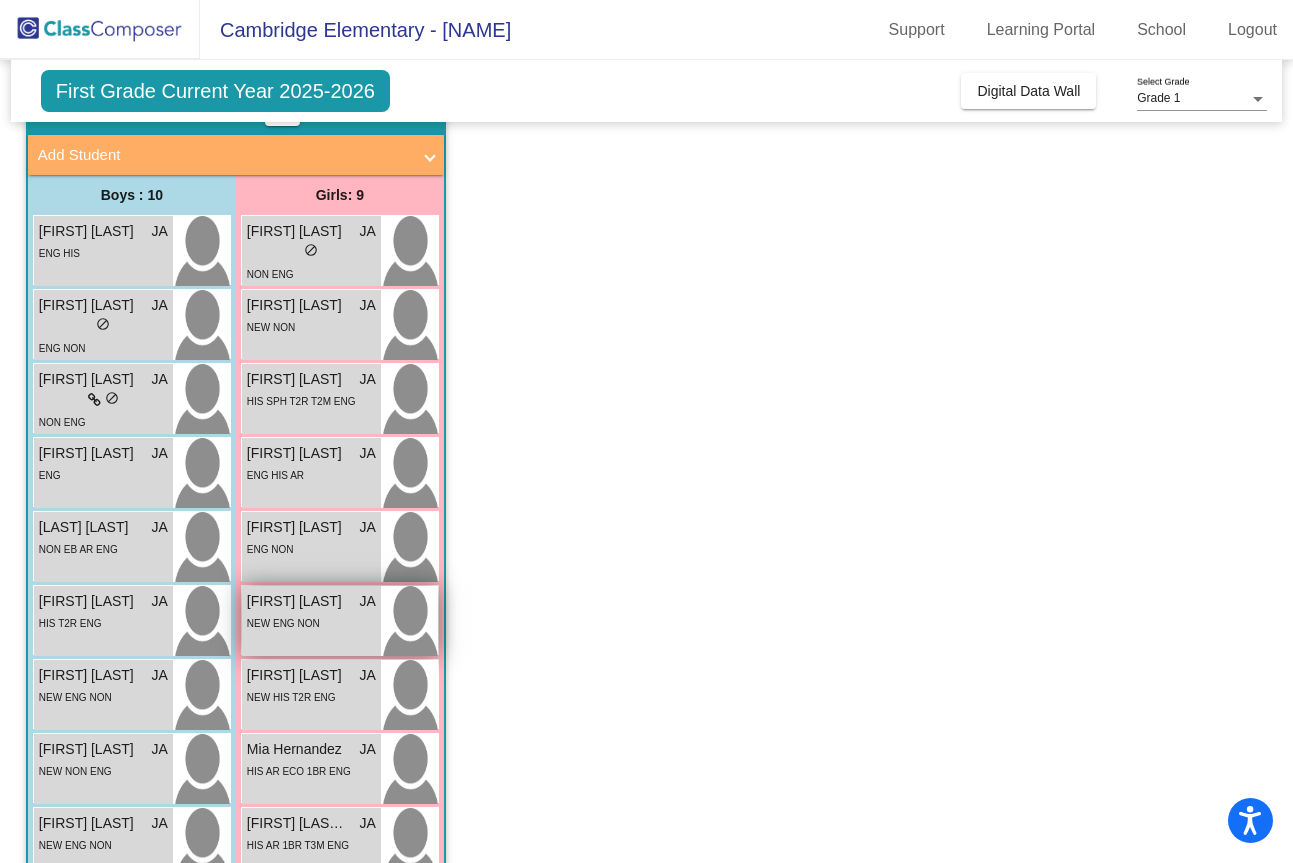 scroll, scrollTop: 0, scrollLeft: 0, axis: both 